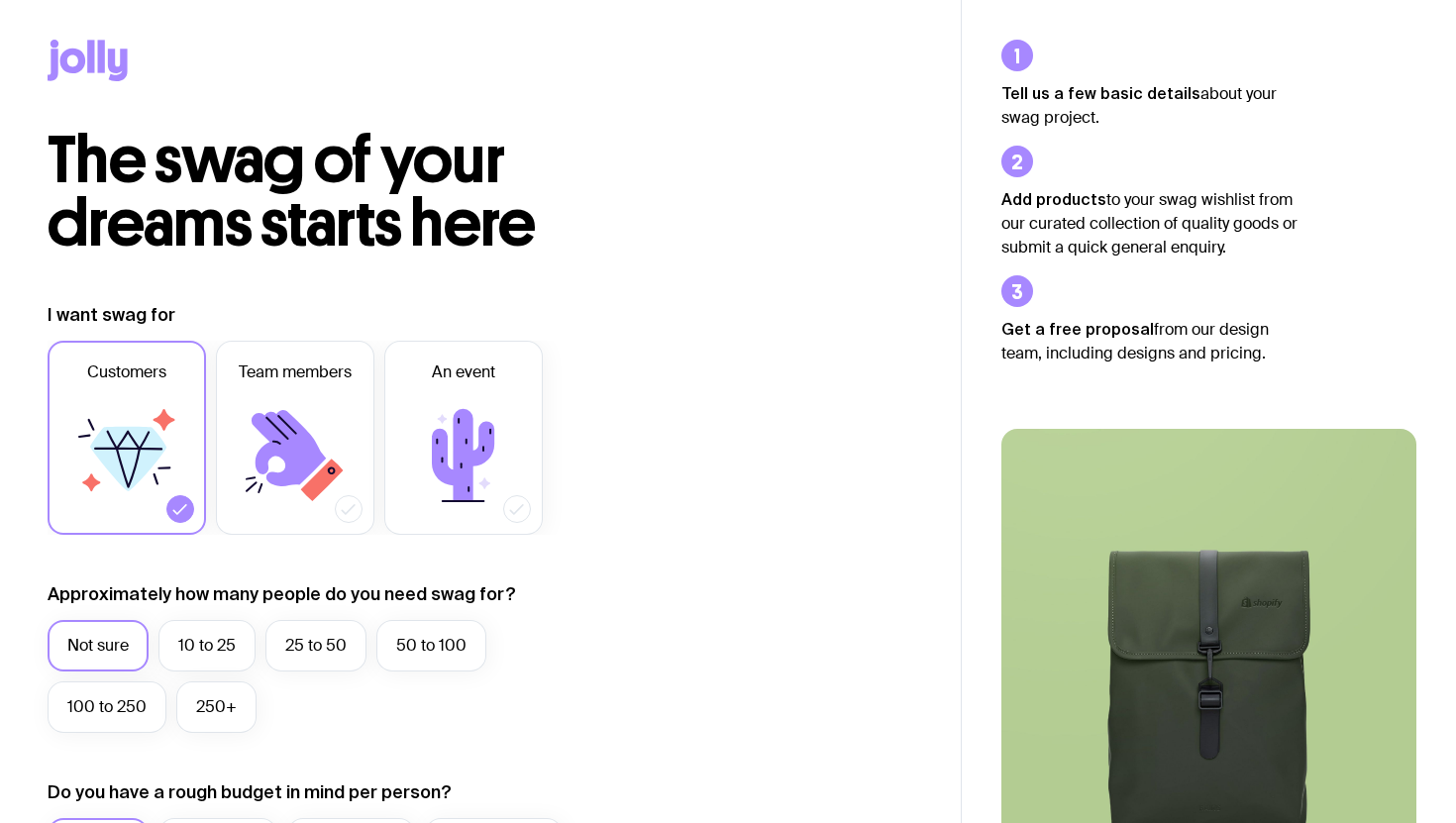scroll, scrollTop: 0, scrollLeft: 0, axis: both 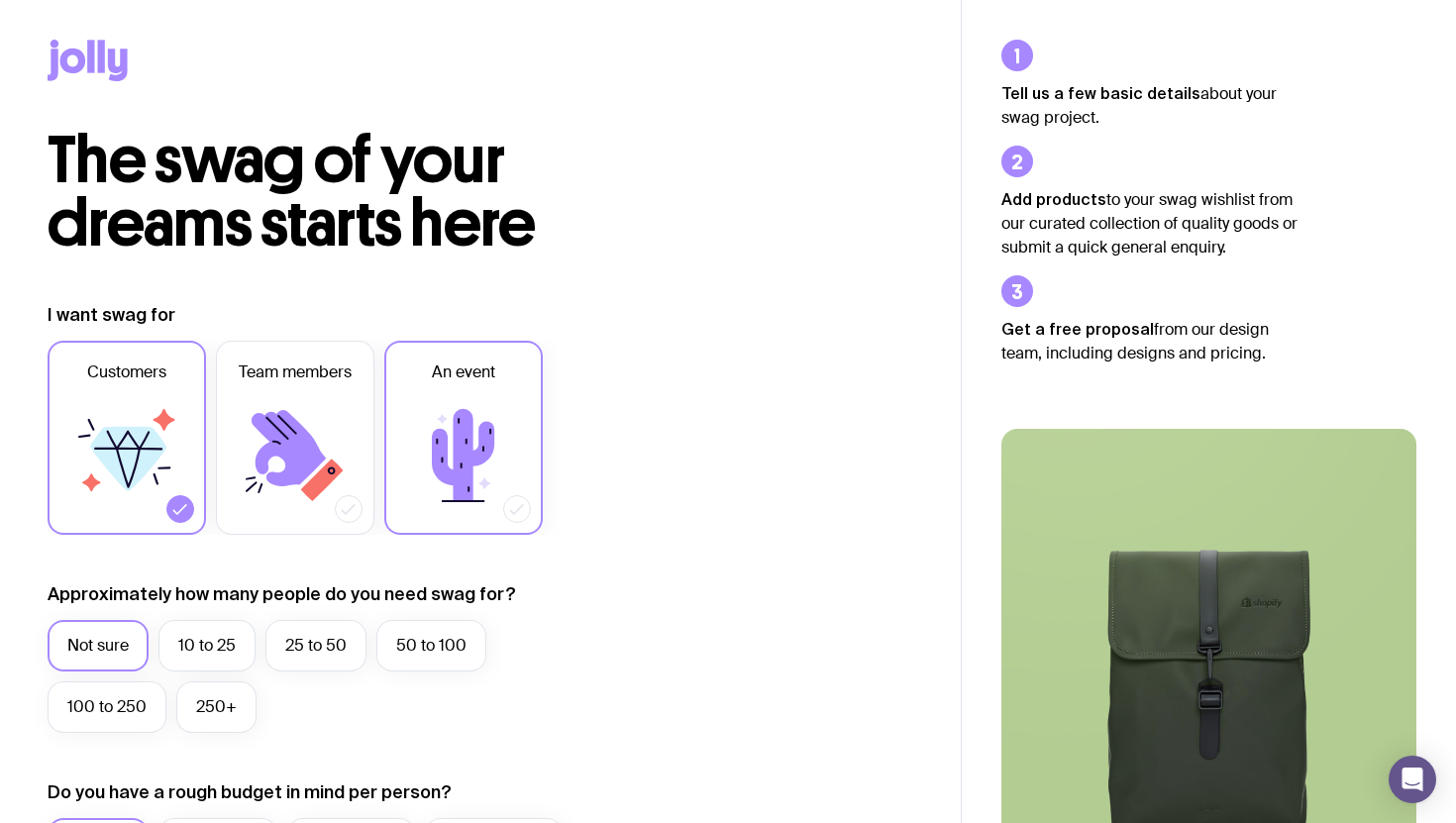 click 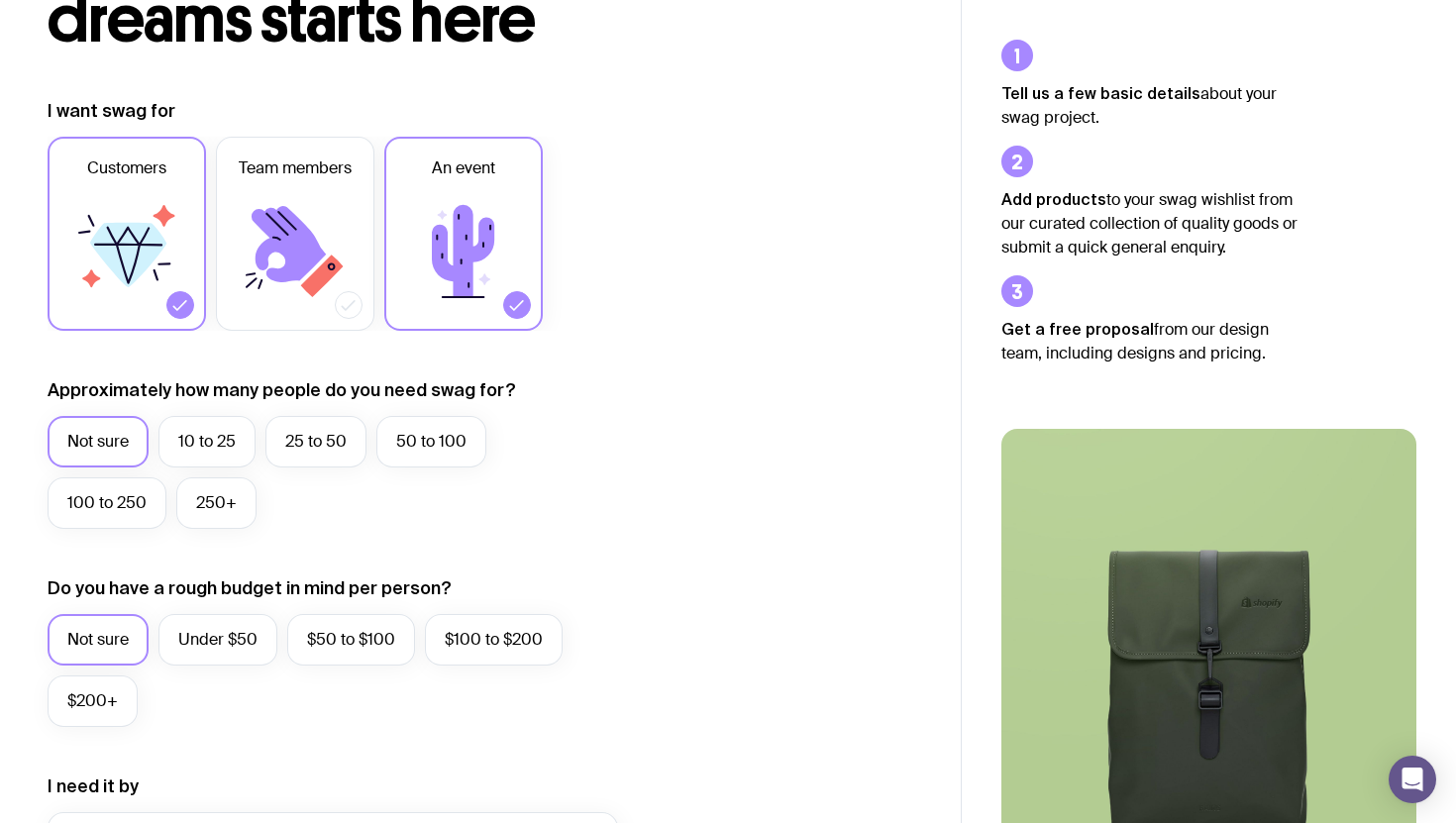 scroll, scrollTop: 233, scrollLeft: 0, axis: vertical 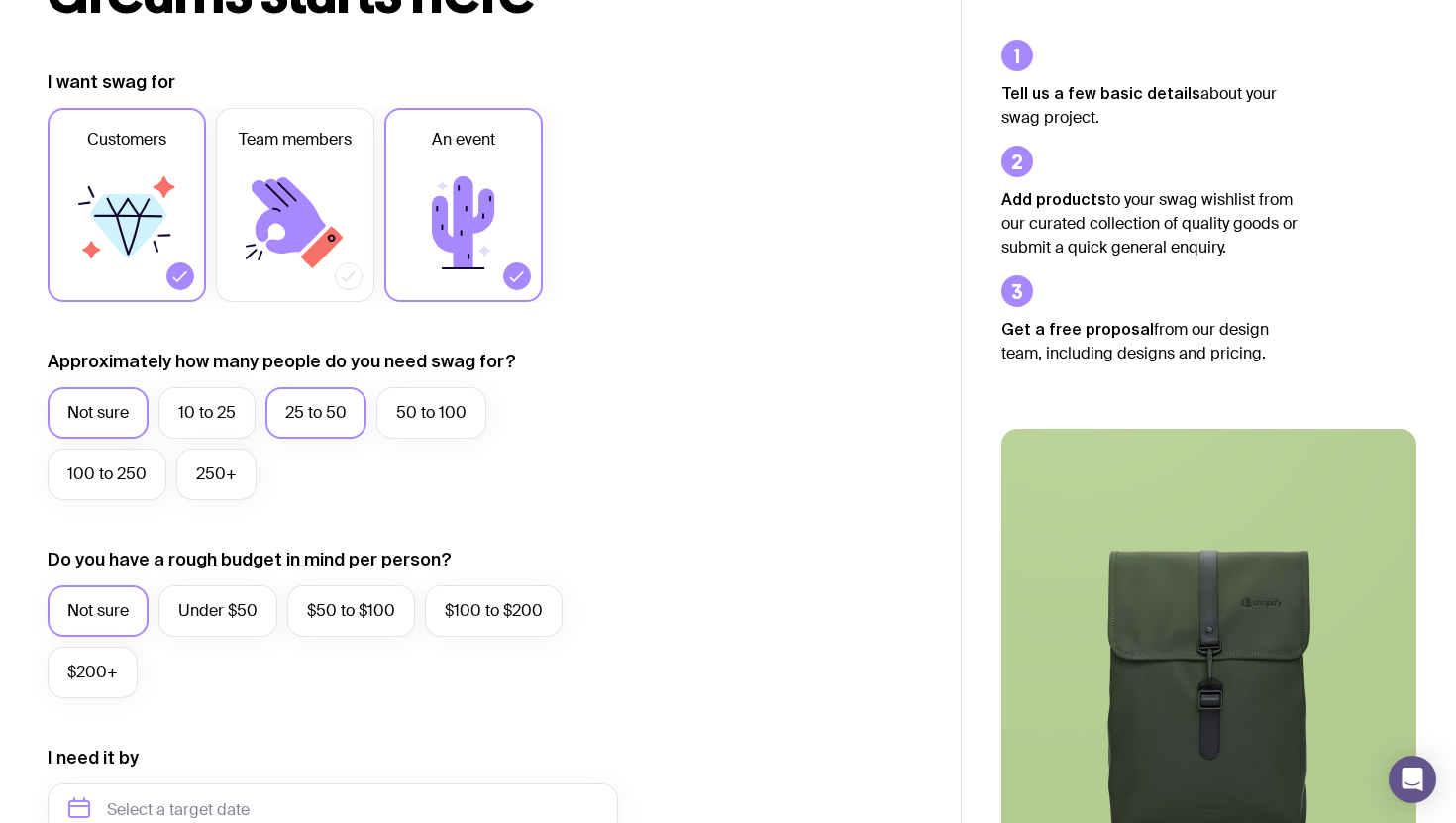 click on "25 to 50" at bounding box center (316, 413) 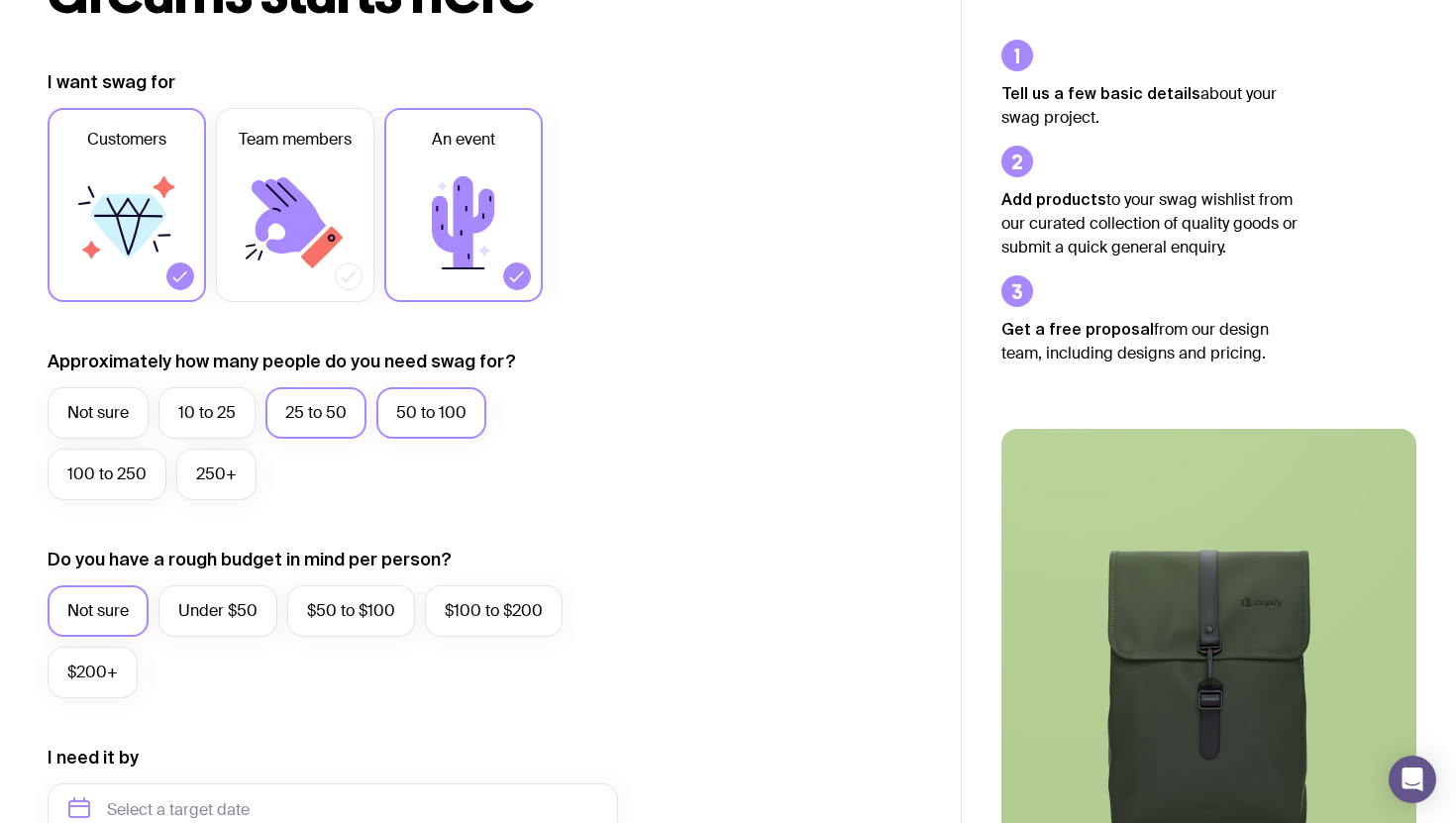 click on "50 to 100" at bounding box center [431, 413] 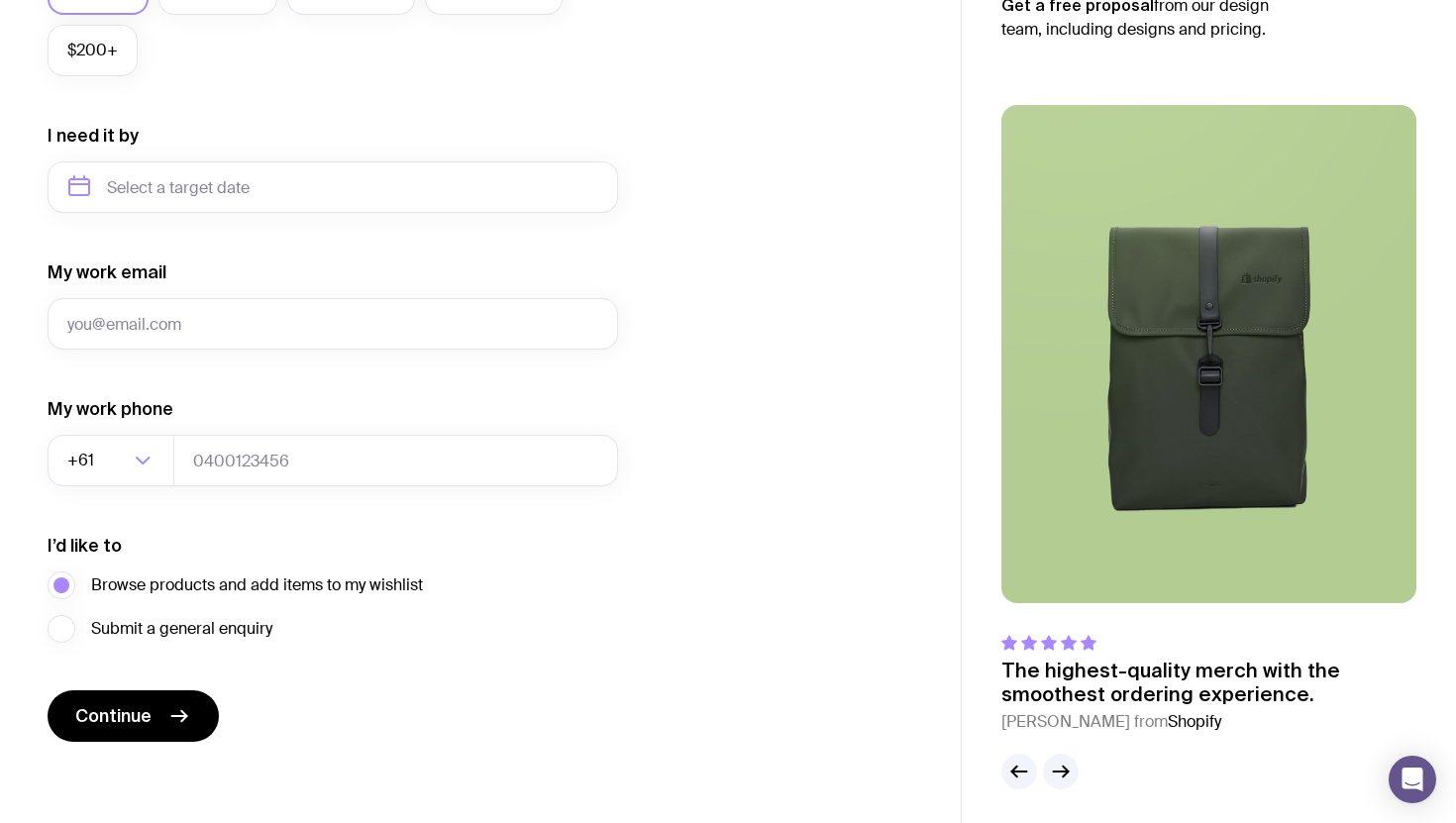 scroll, scrollTop: 861, scrollLeft: 0, axis: vertical 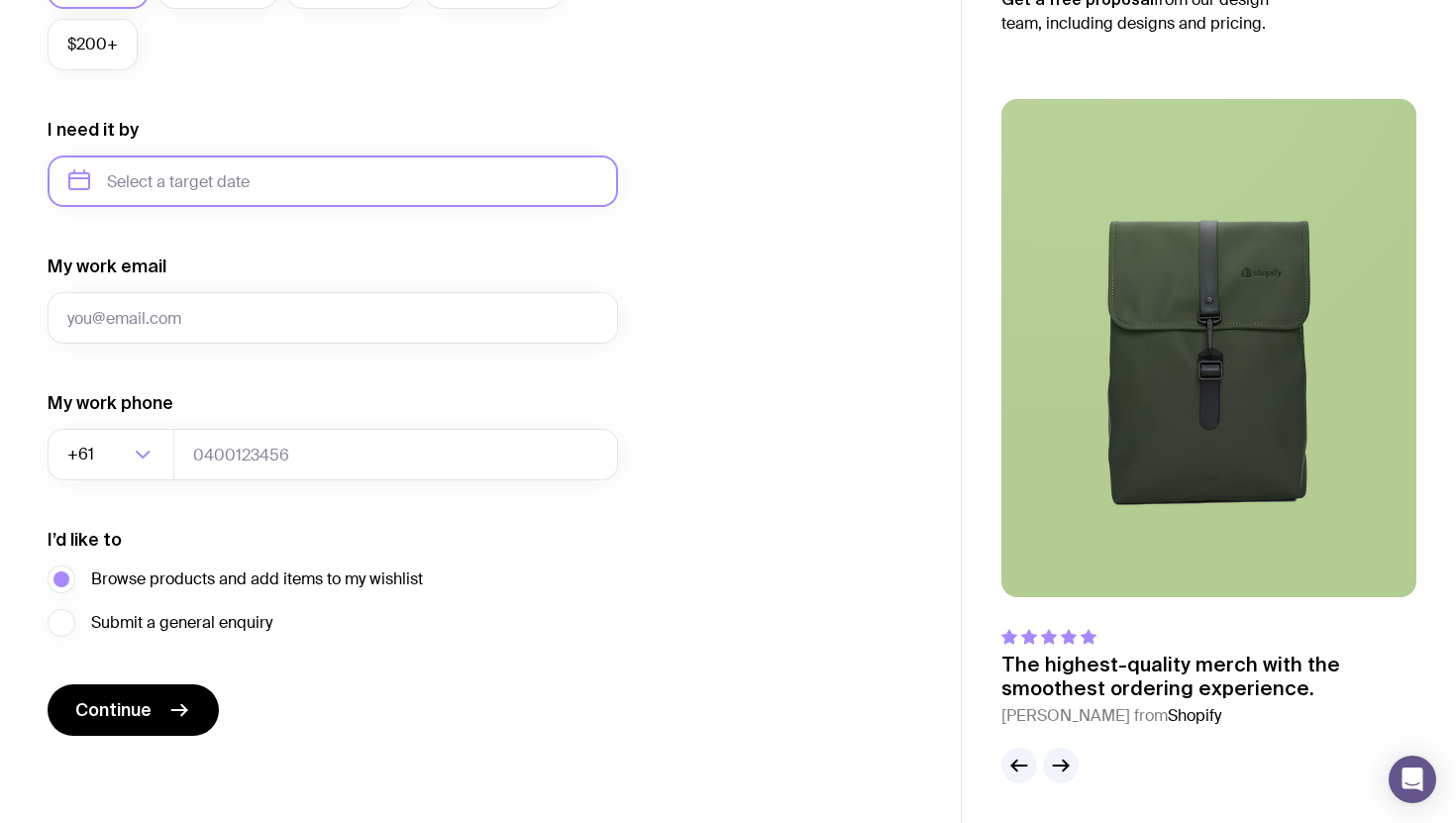 click at bounding box center (333, 181) 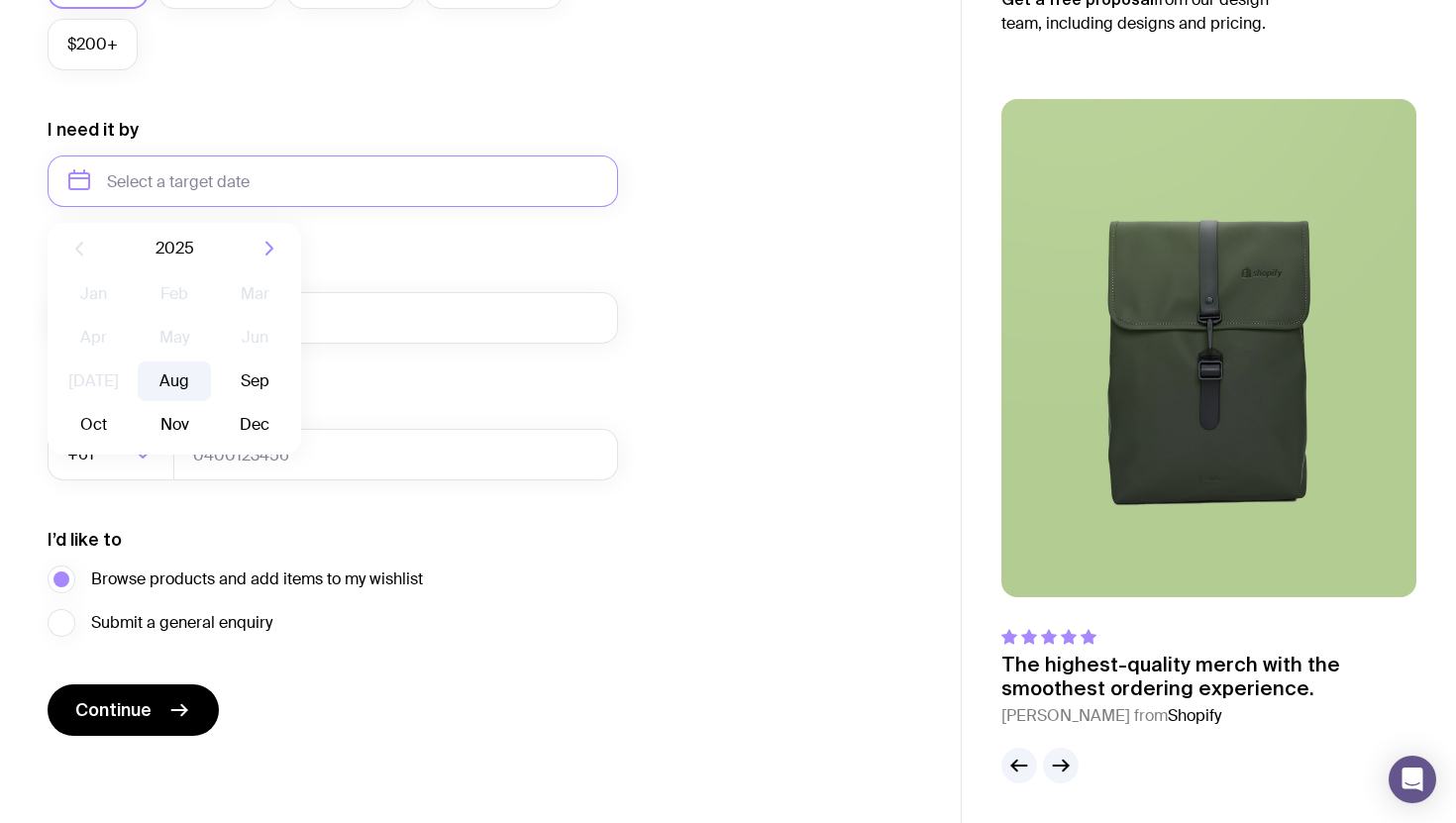 click on "Aug" 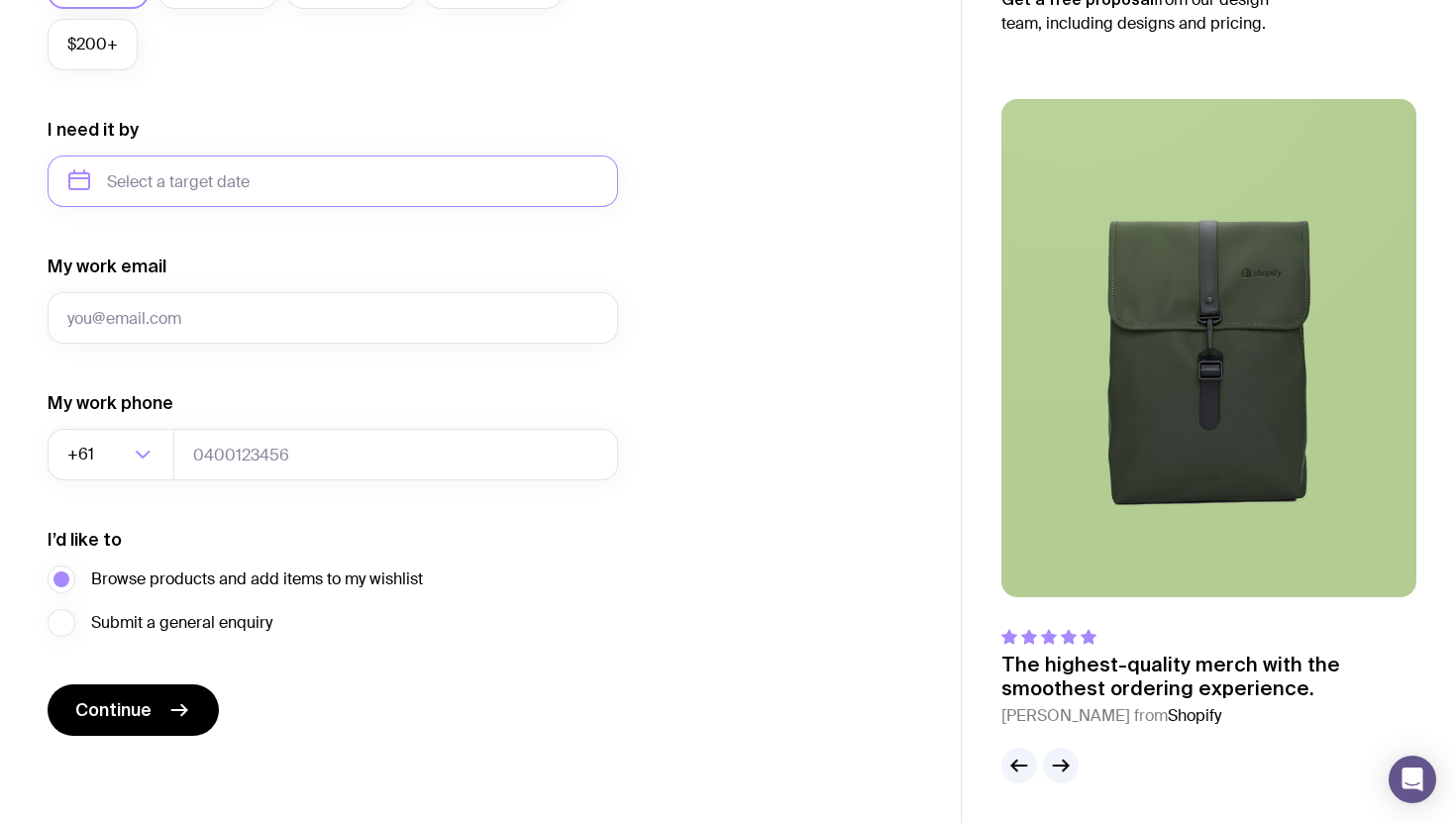 type on "[DATE]" 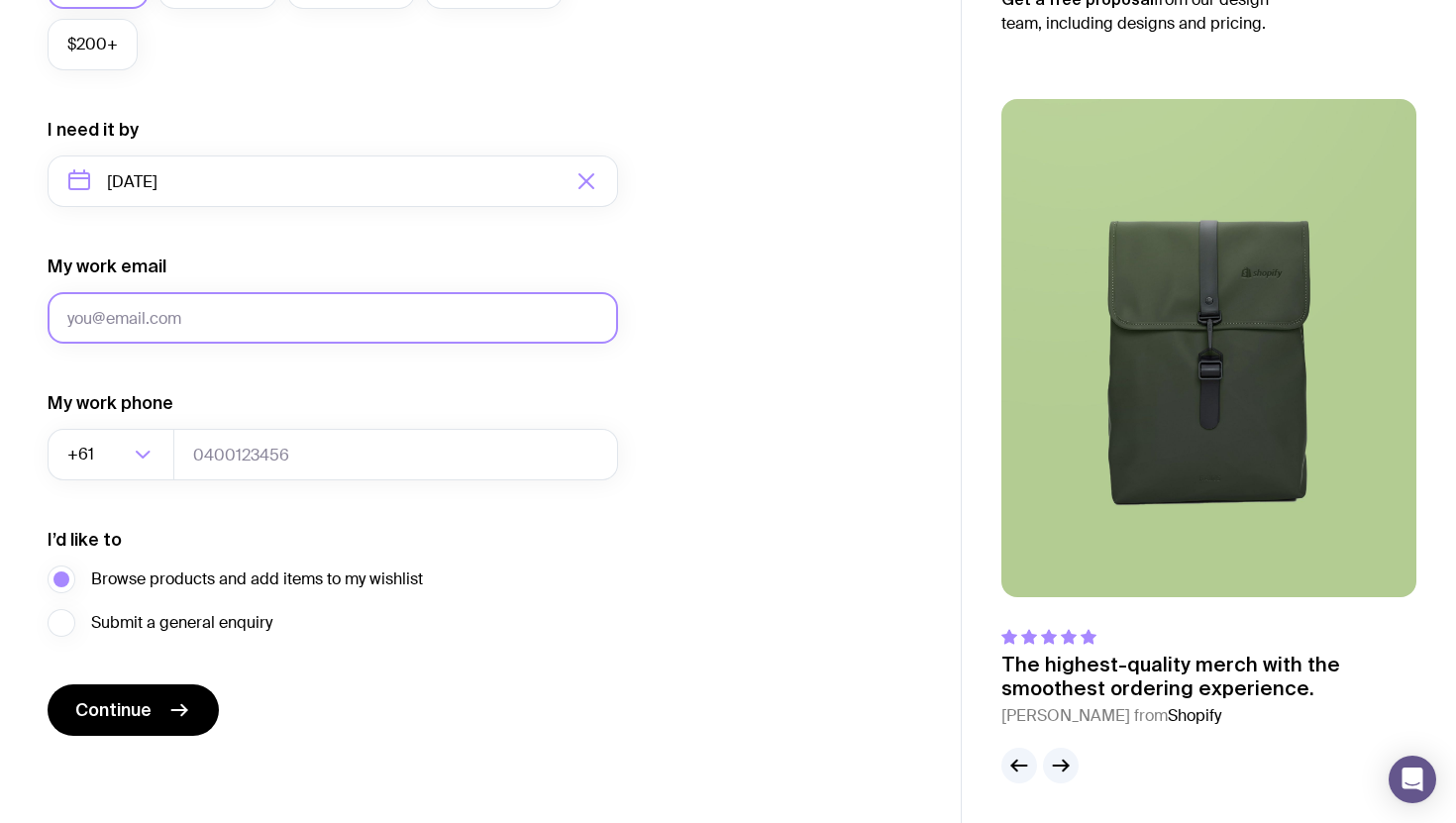 click on "My work email" at bounding box center (333, 318) 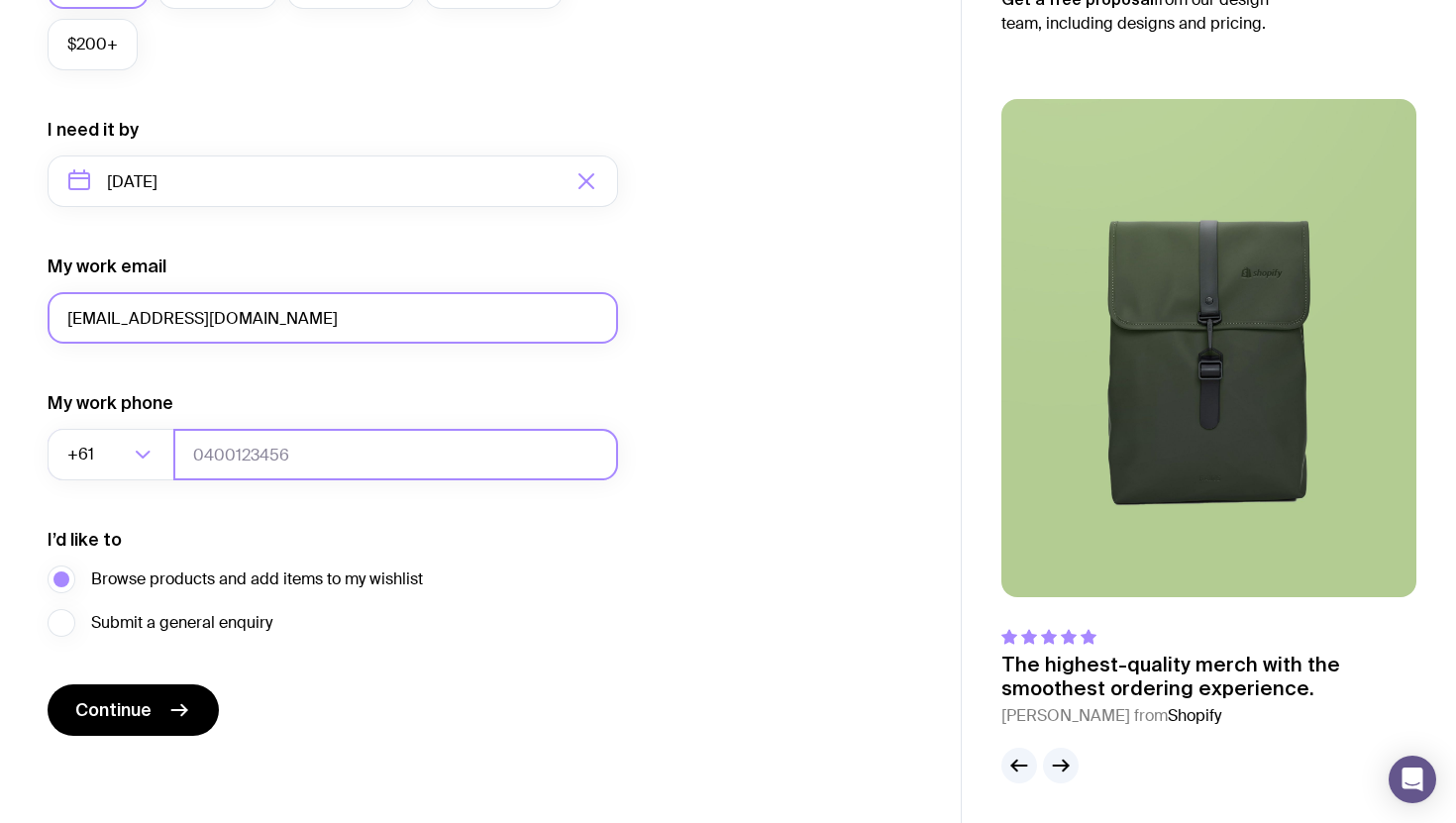 type on "[EMAIL_ADDRESS][DOMAIN_NAME]" 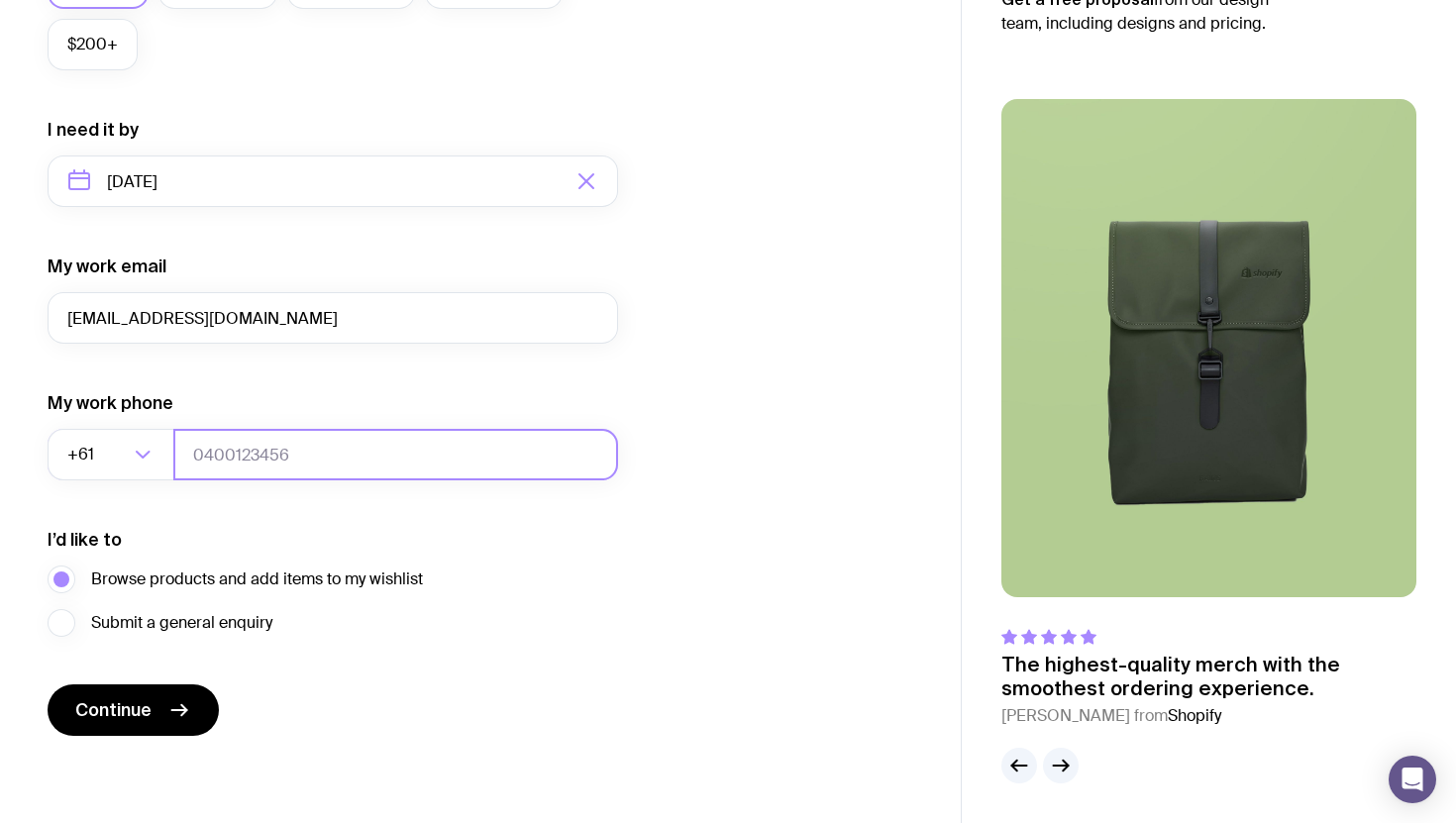 click at bounding box center (395, 455) 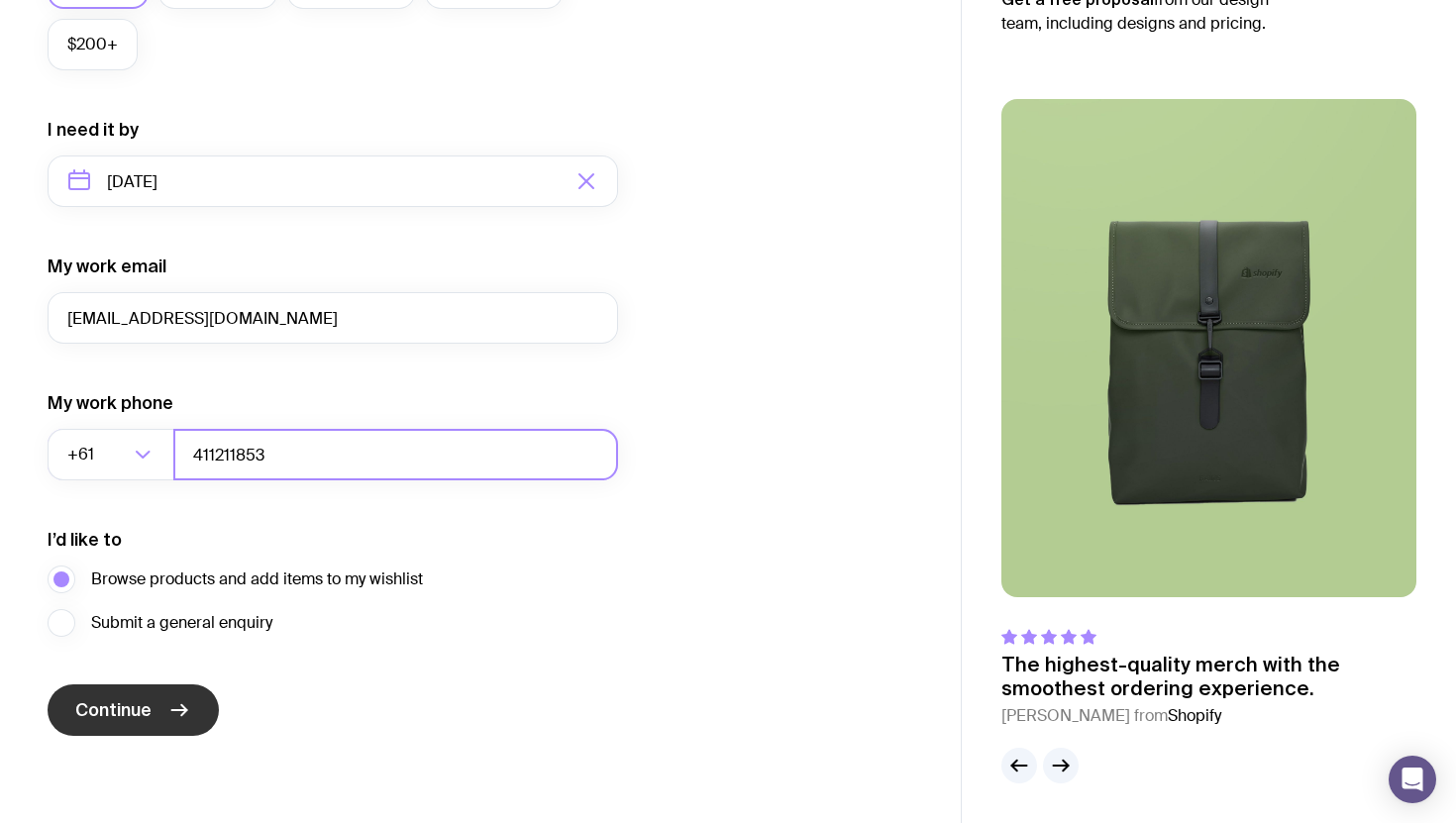 type on "411211853" 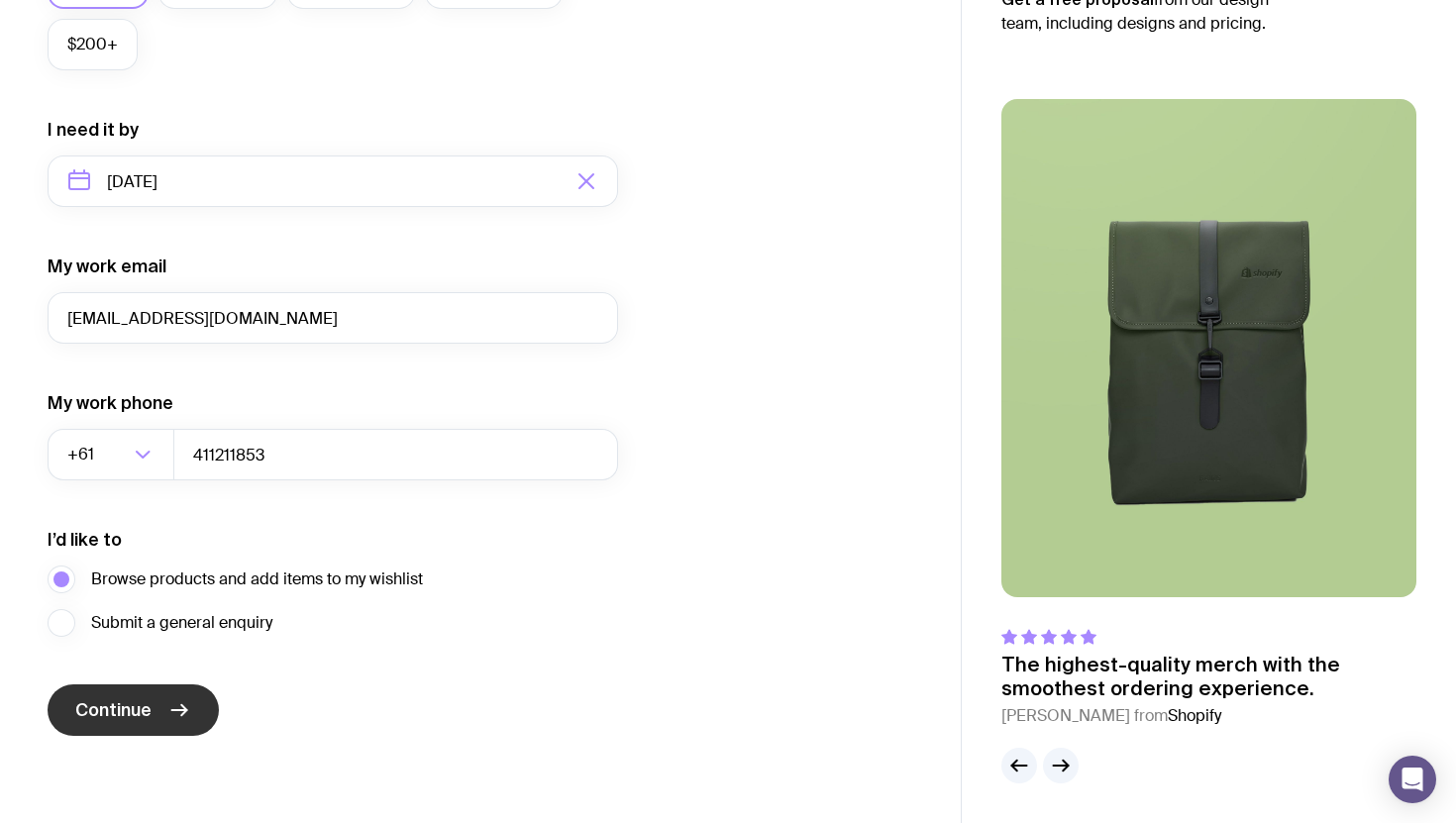 click 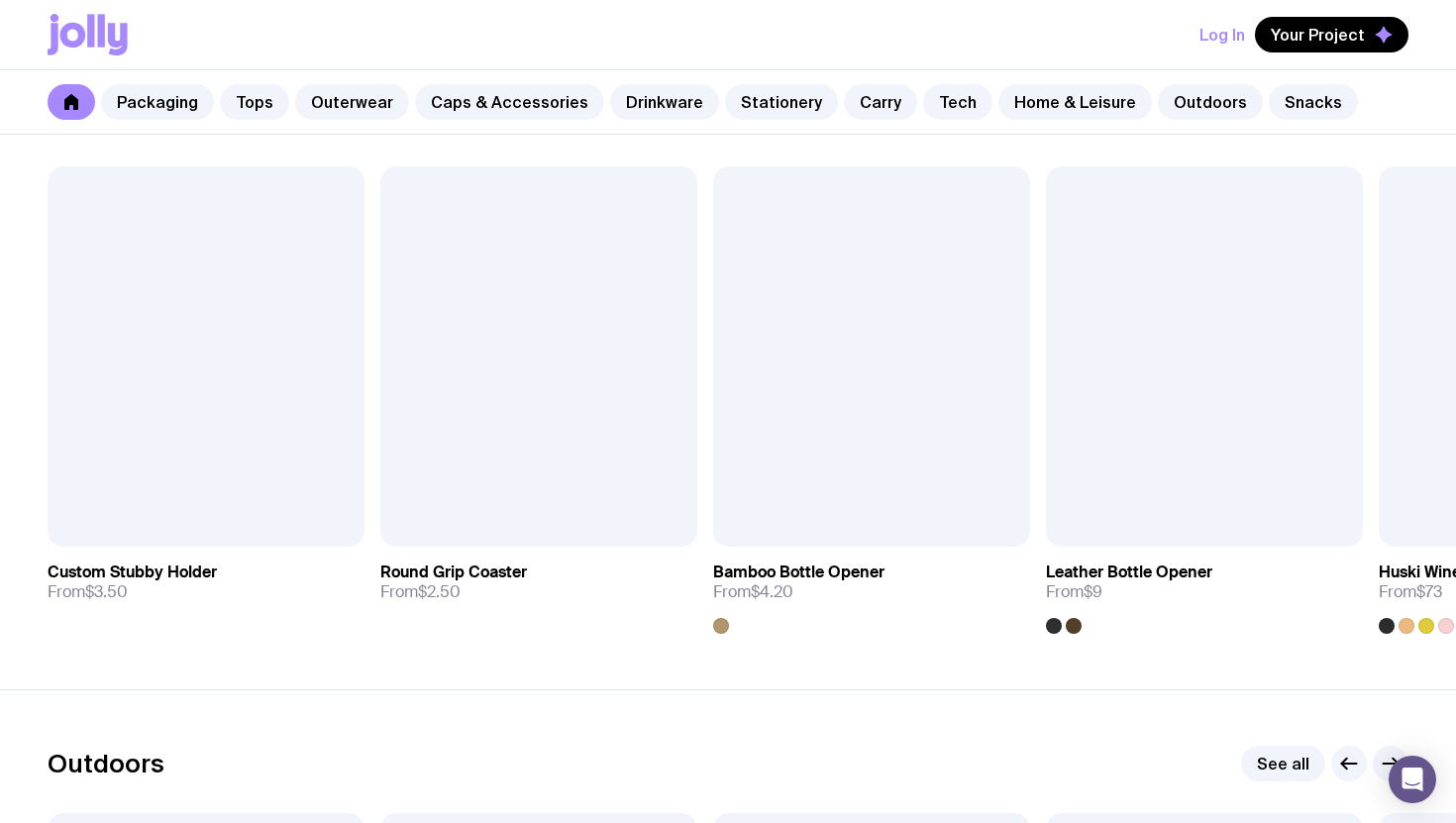 scroll, scrollTop: 5555, scrollLeft: 0, axis: vertical 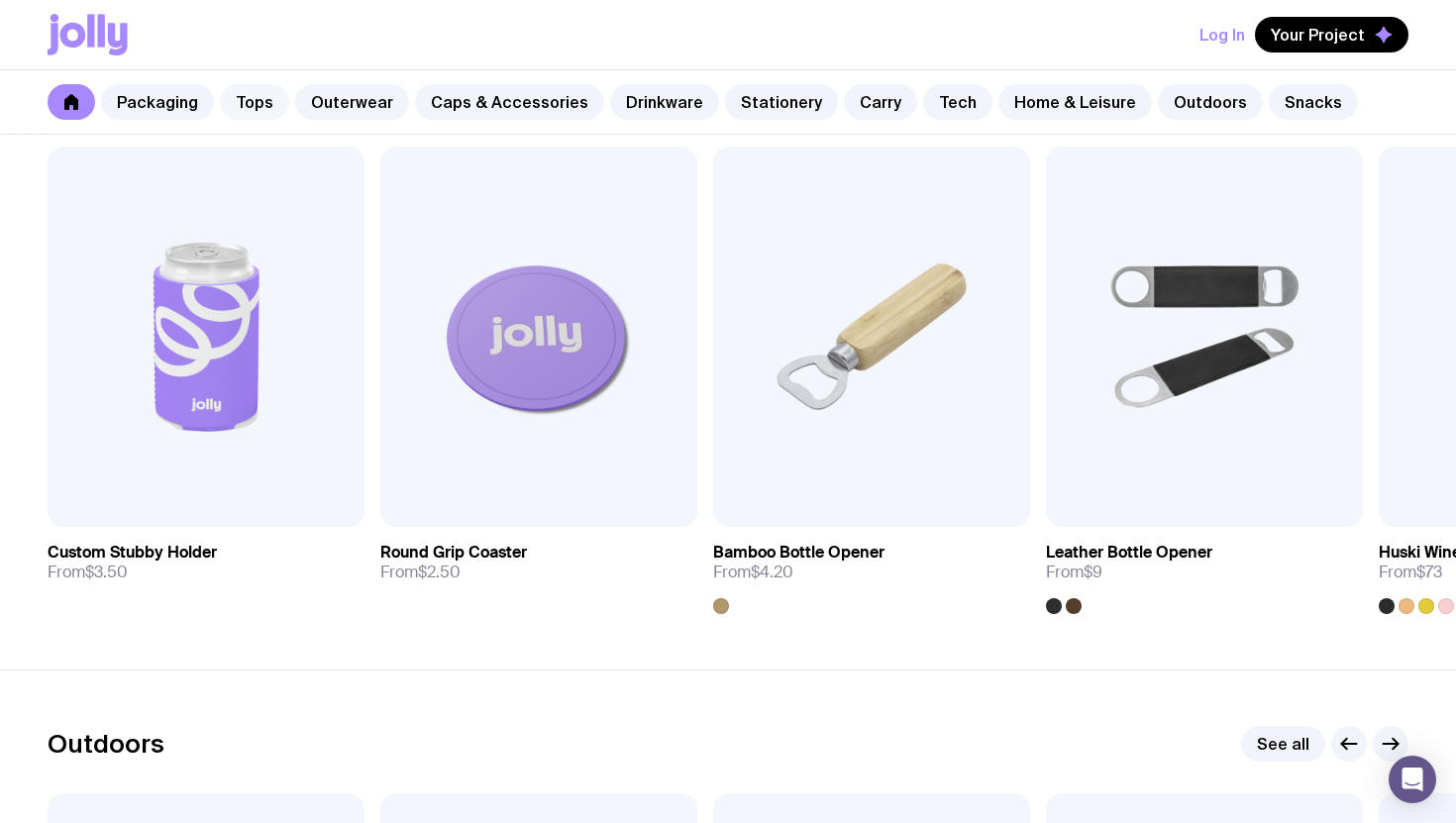 click on "Tops" 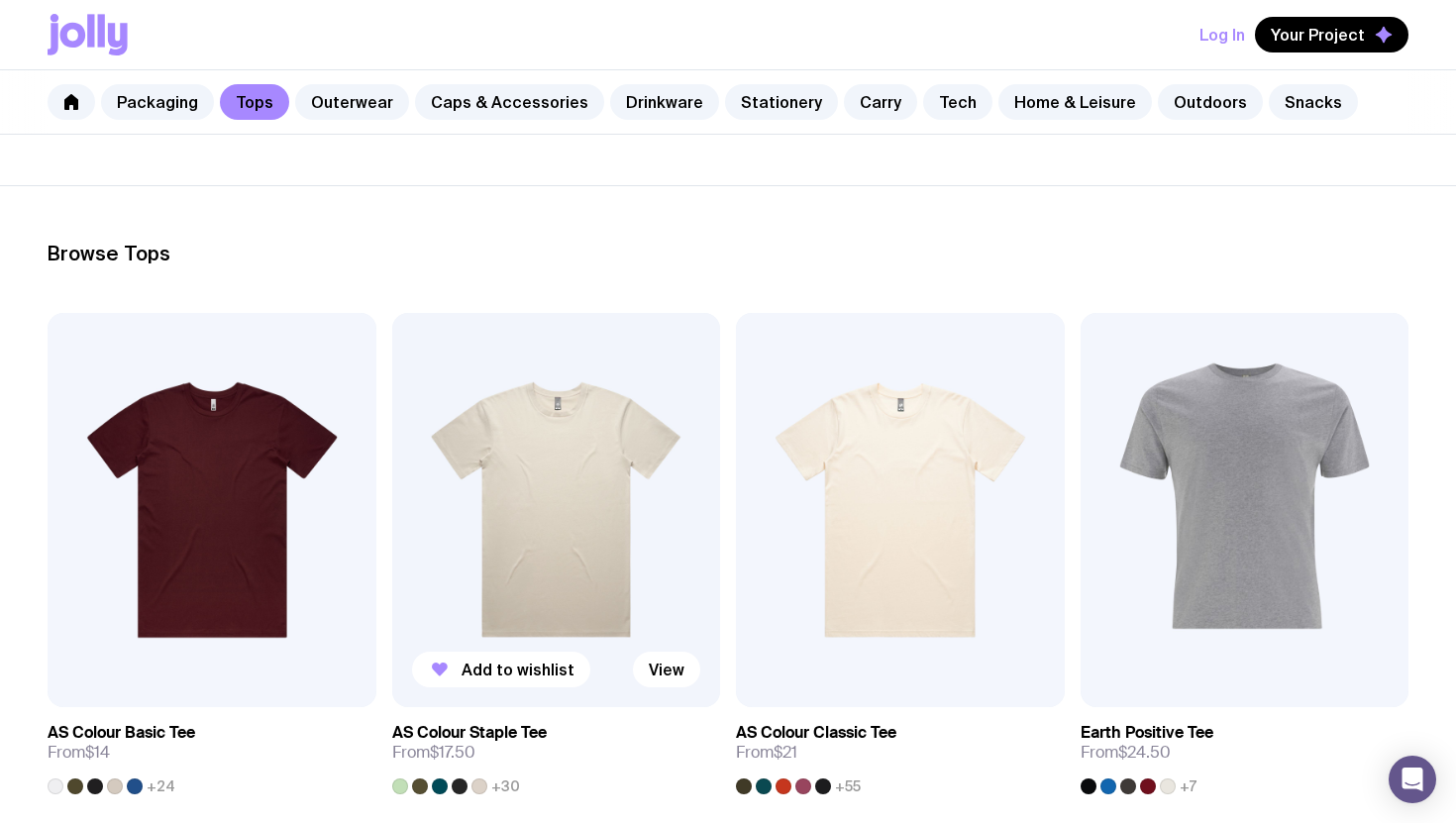 scroll, scrollTop: 414, scrollLeft: 0, axis: vertical 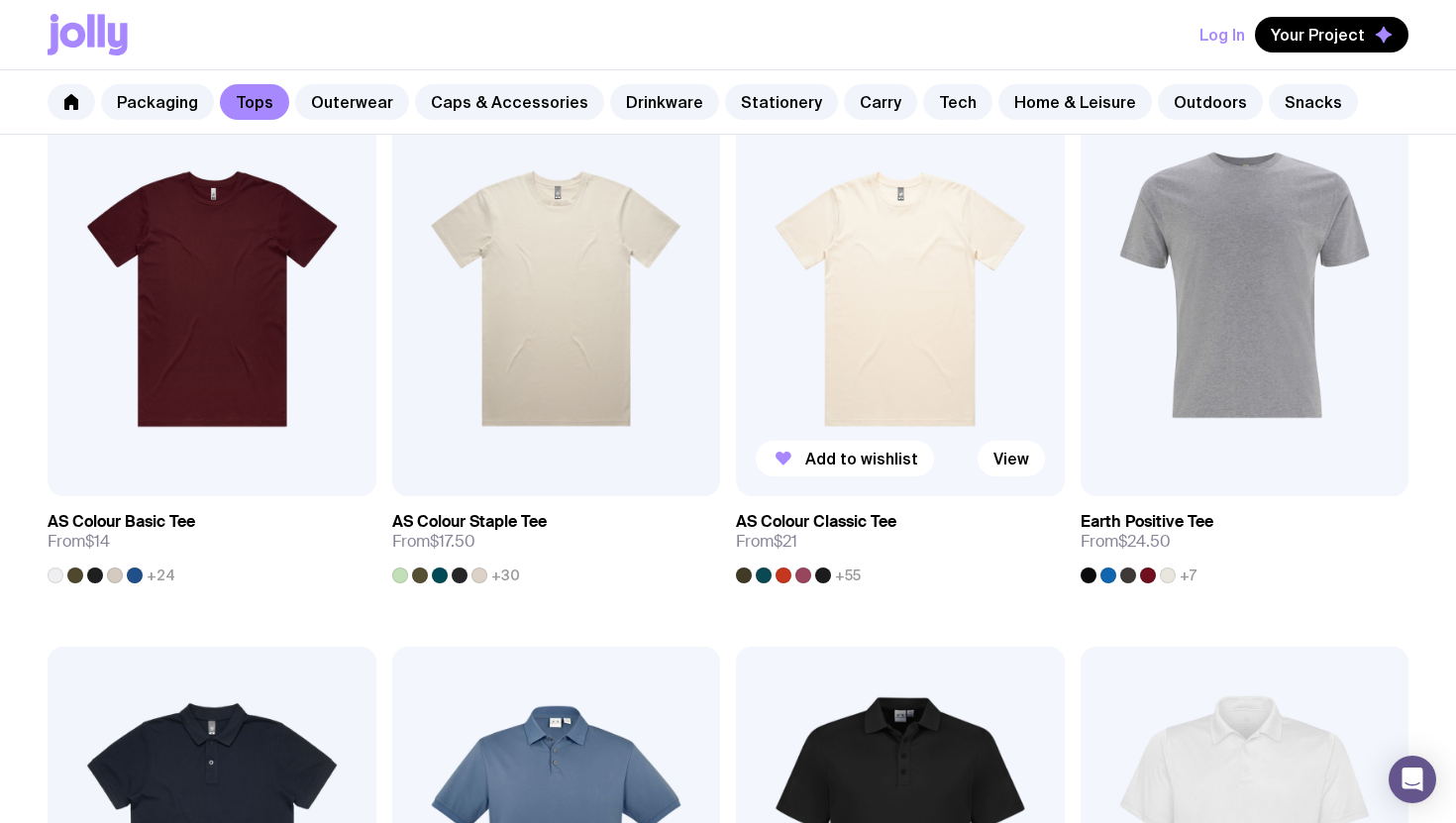 click at bounding box center (900, 299) 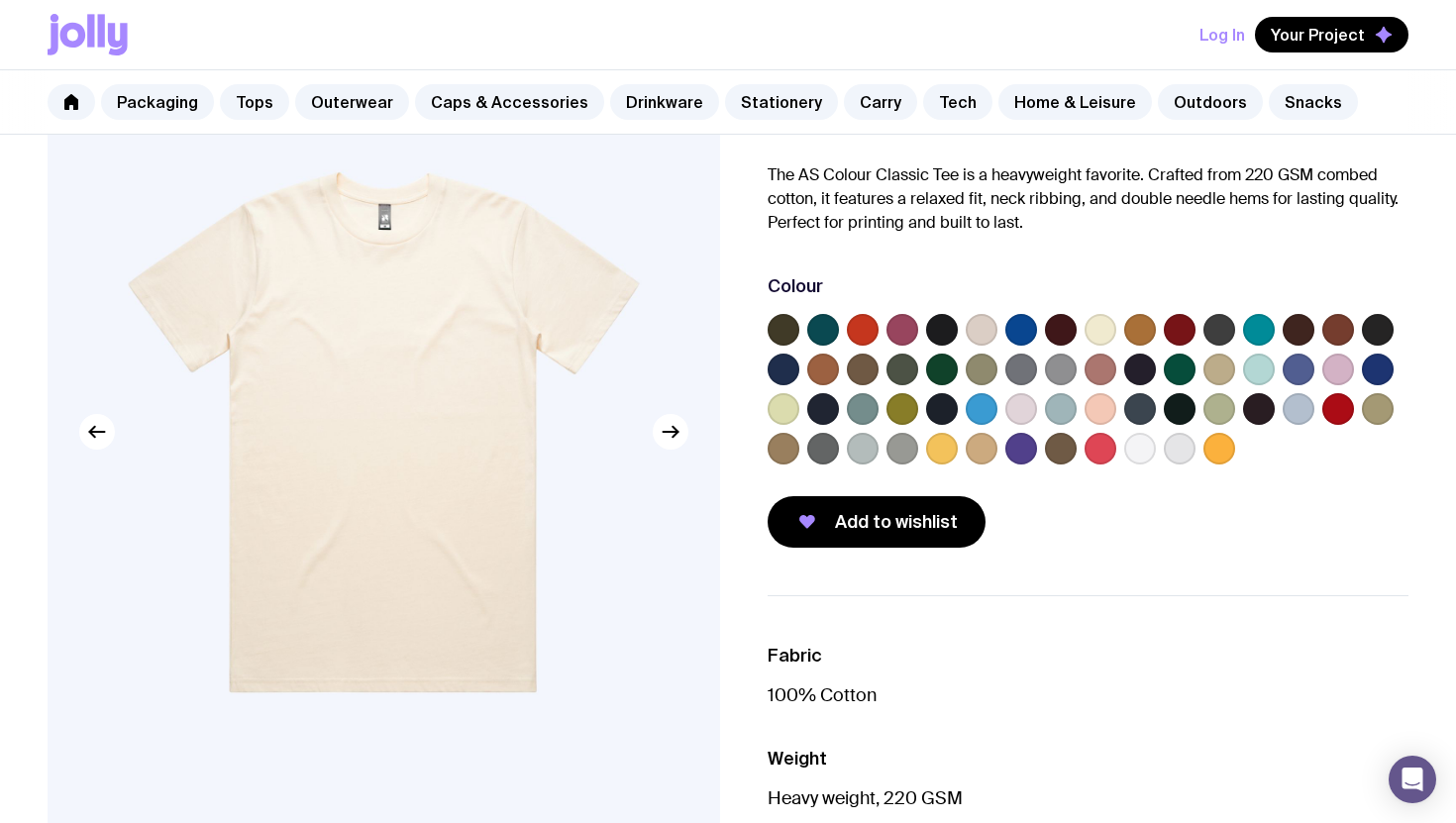 scroll, scrollTop: 160, scrollLeft: 0, axis: vertical 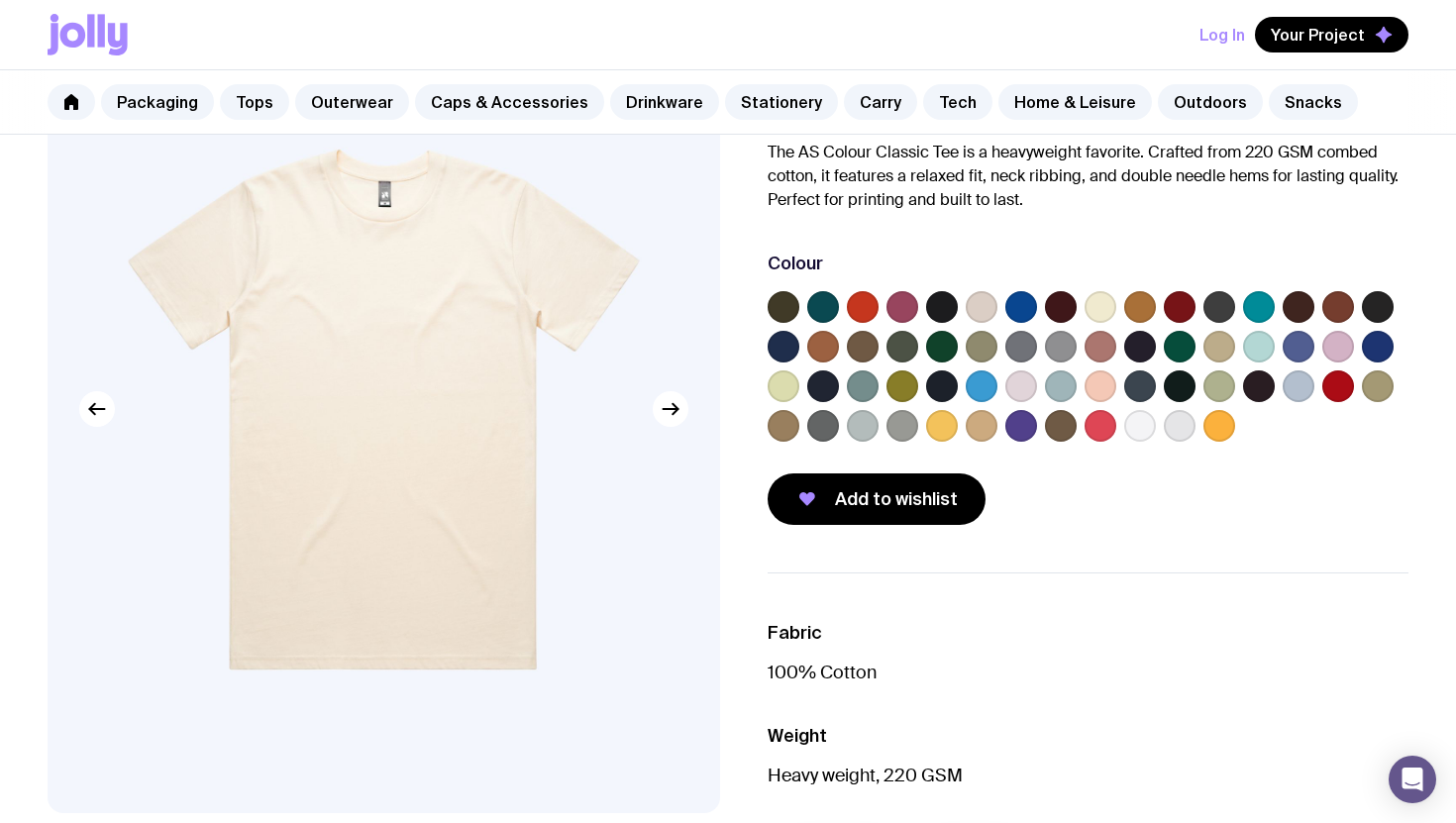 click 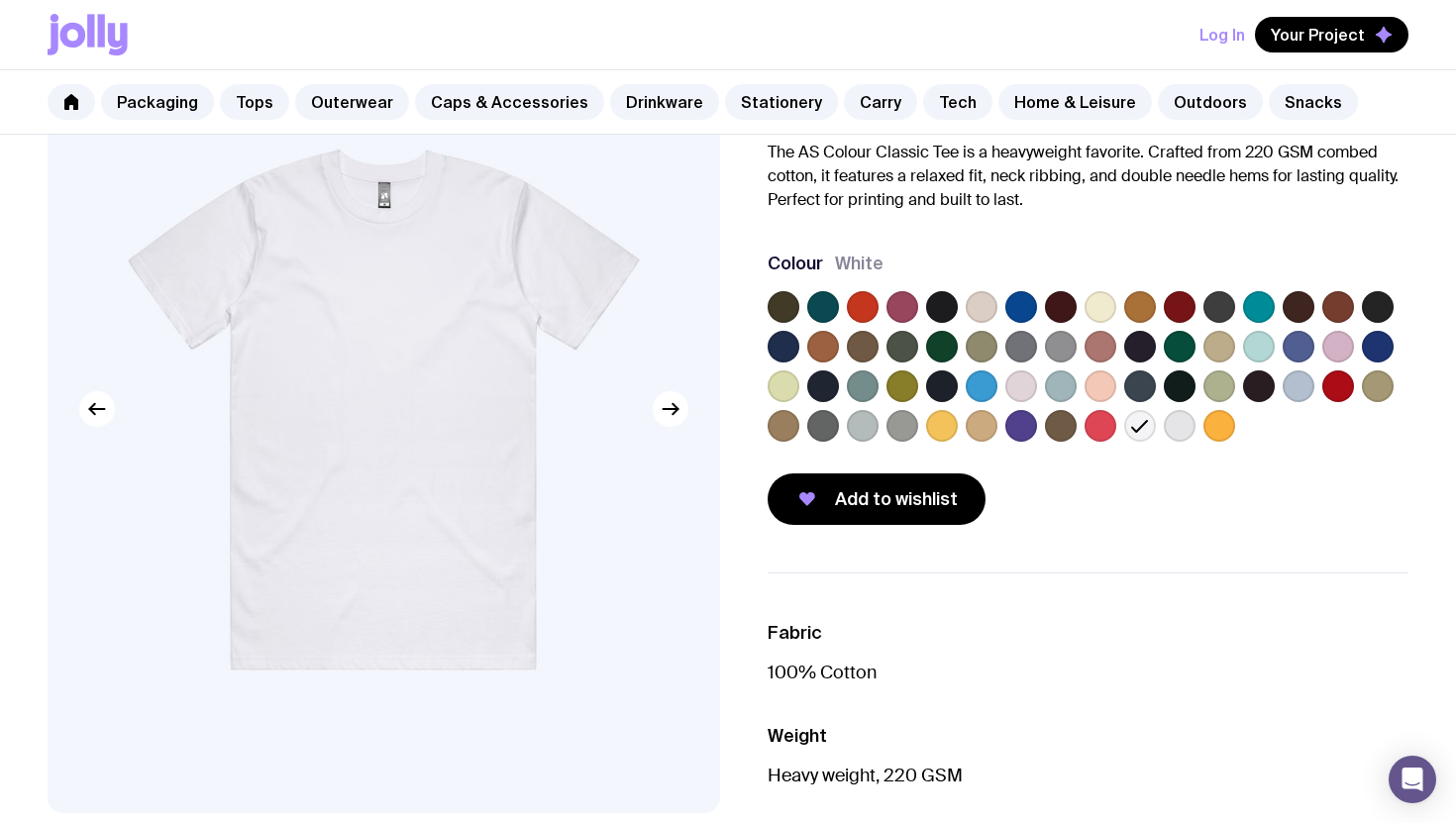 click 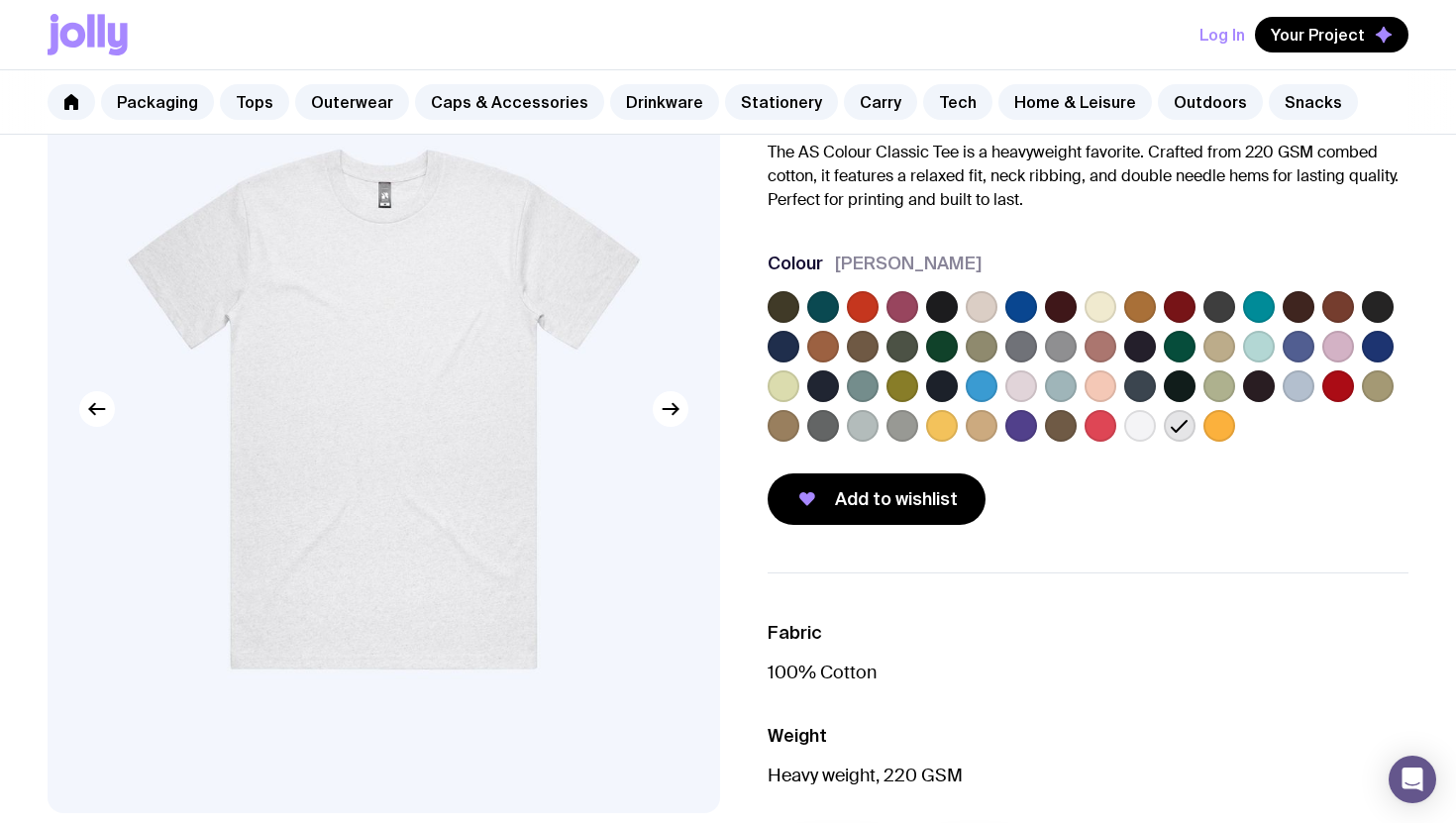 click 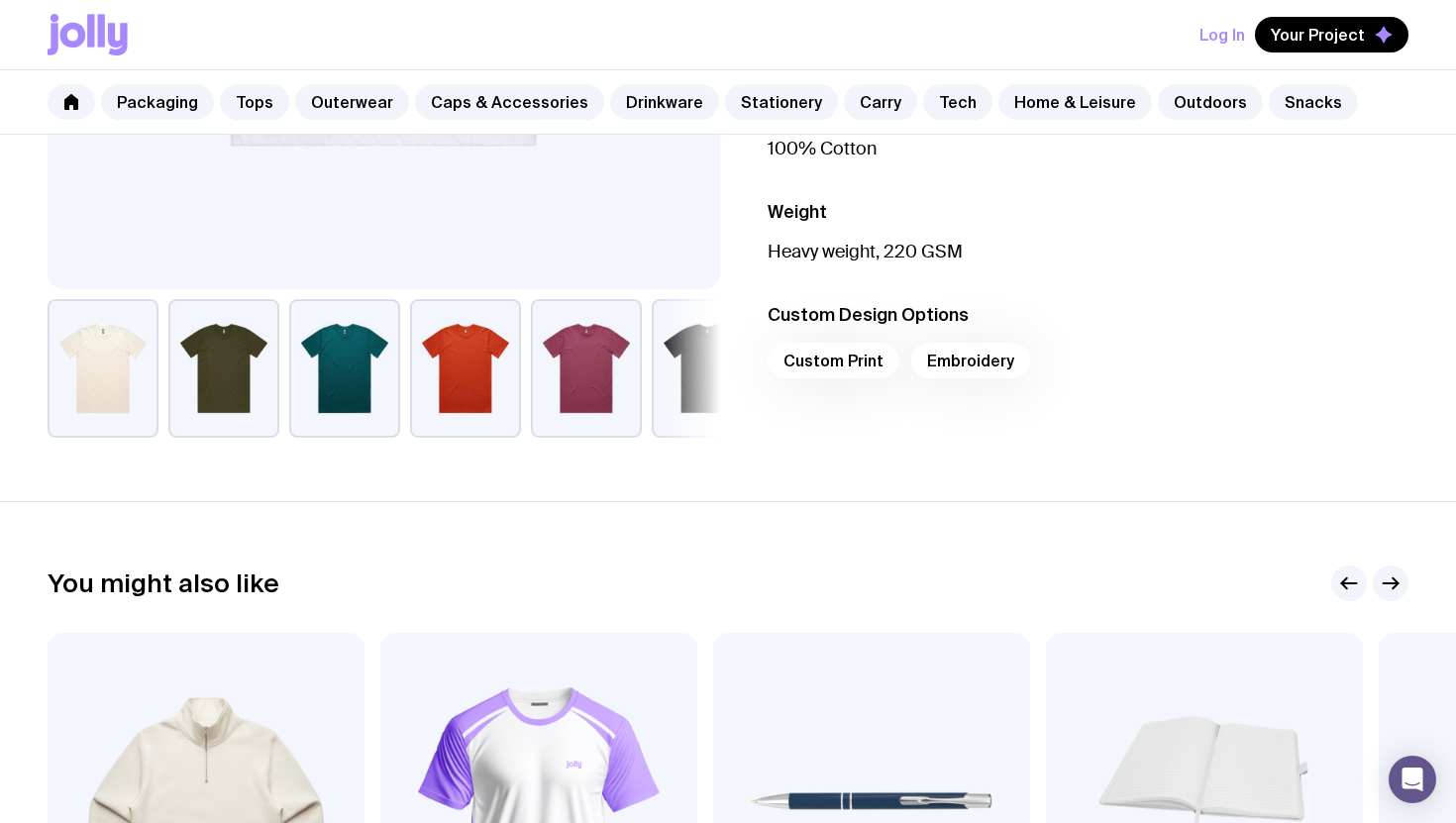 scroll, scrollTop: 709, scrollLeft: 0, axis: vertical 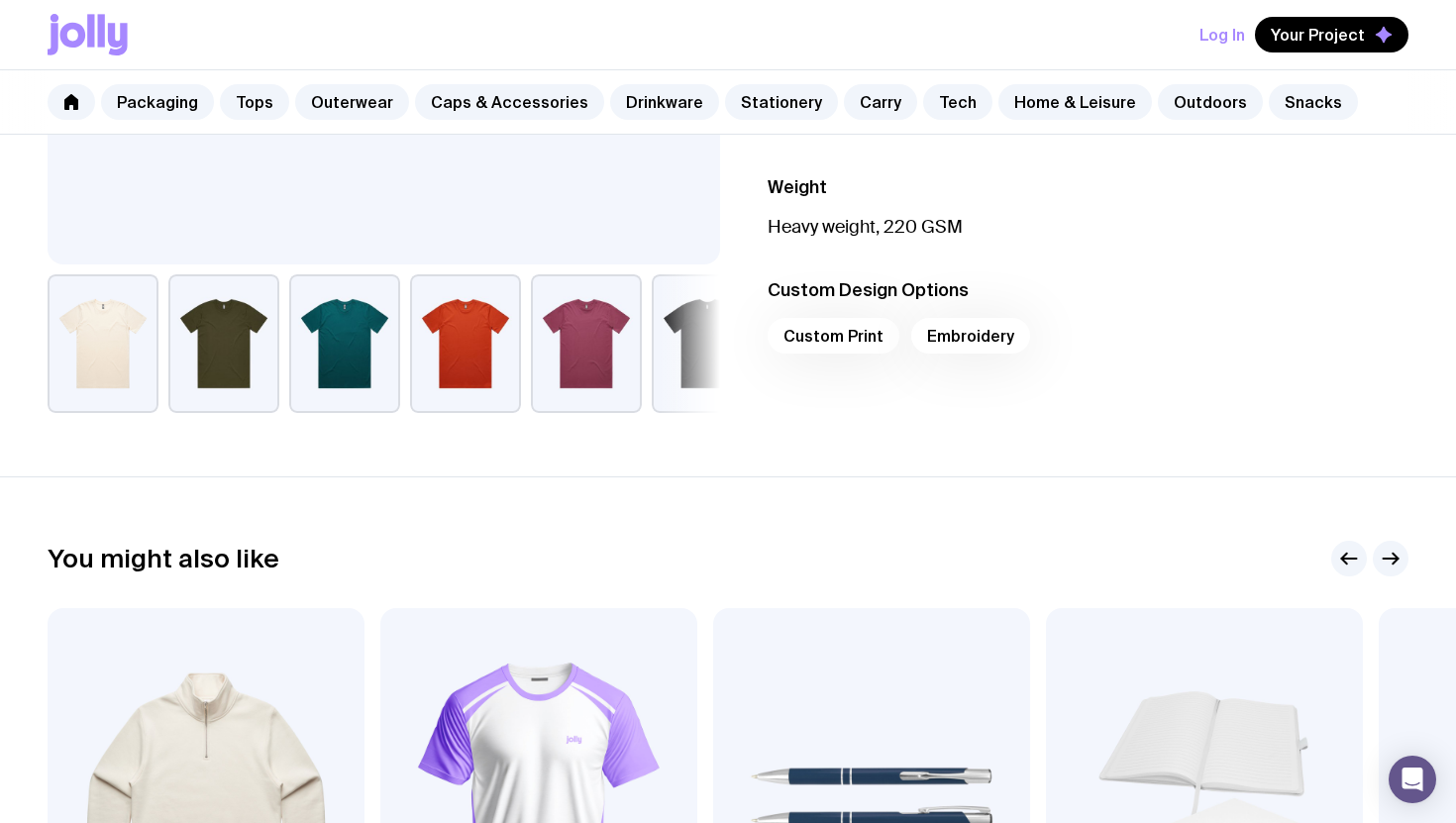 click on "Custom Print Embroidery" at bounding box center [1088, 342] 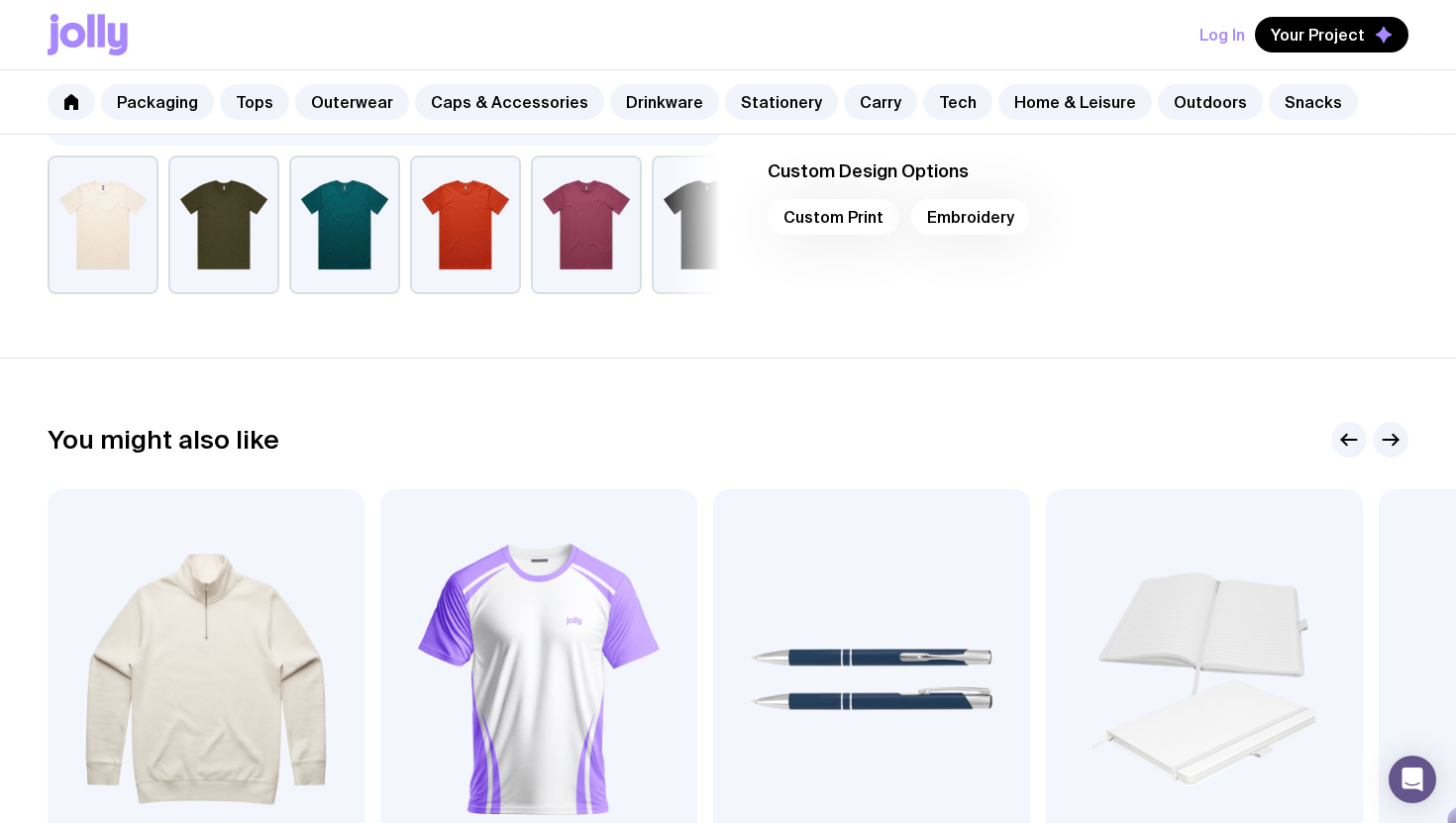 scroll, scrollTop: 206, scrollLeft: 0, axis: vertical 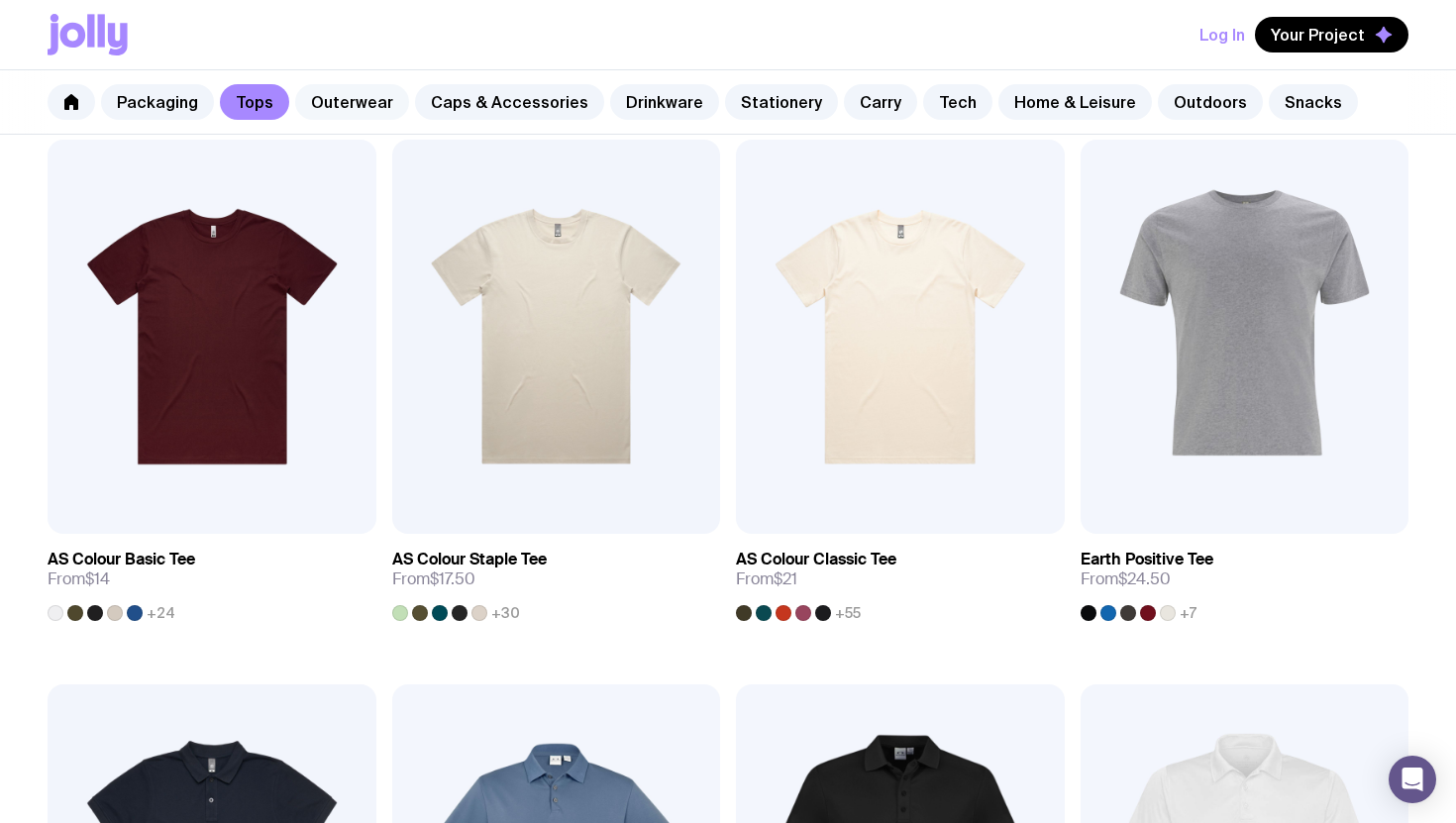 click on "Outerwear" 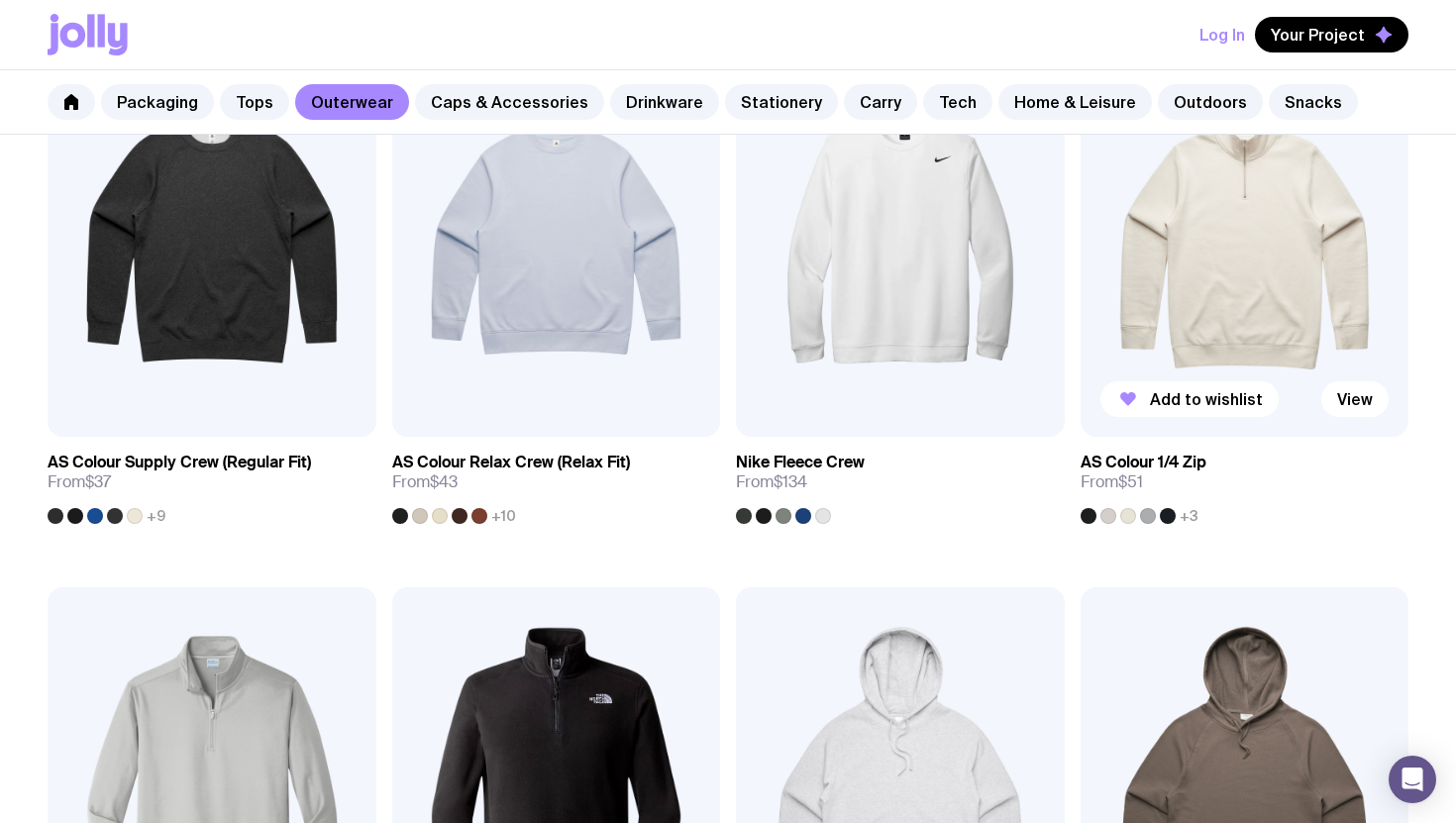 scroll, scrollTop: 441, scrollLeft: 0, axis: vertical 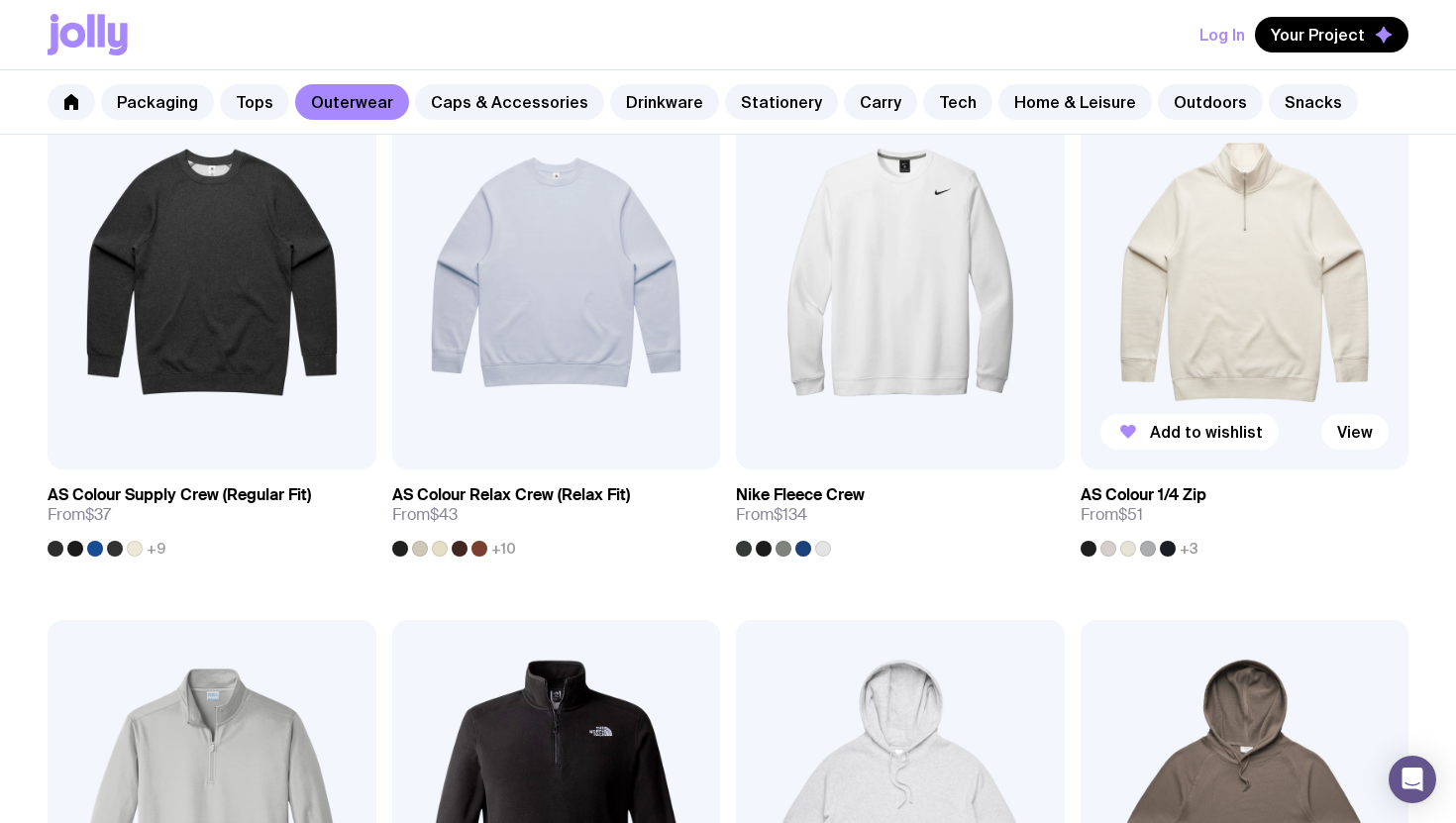 click at bounding box center [1245, 272] 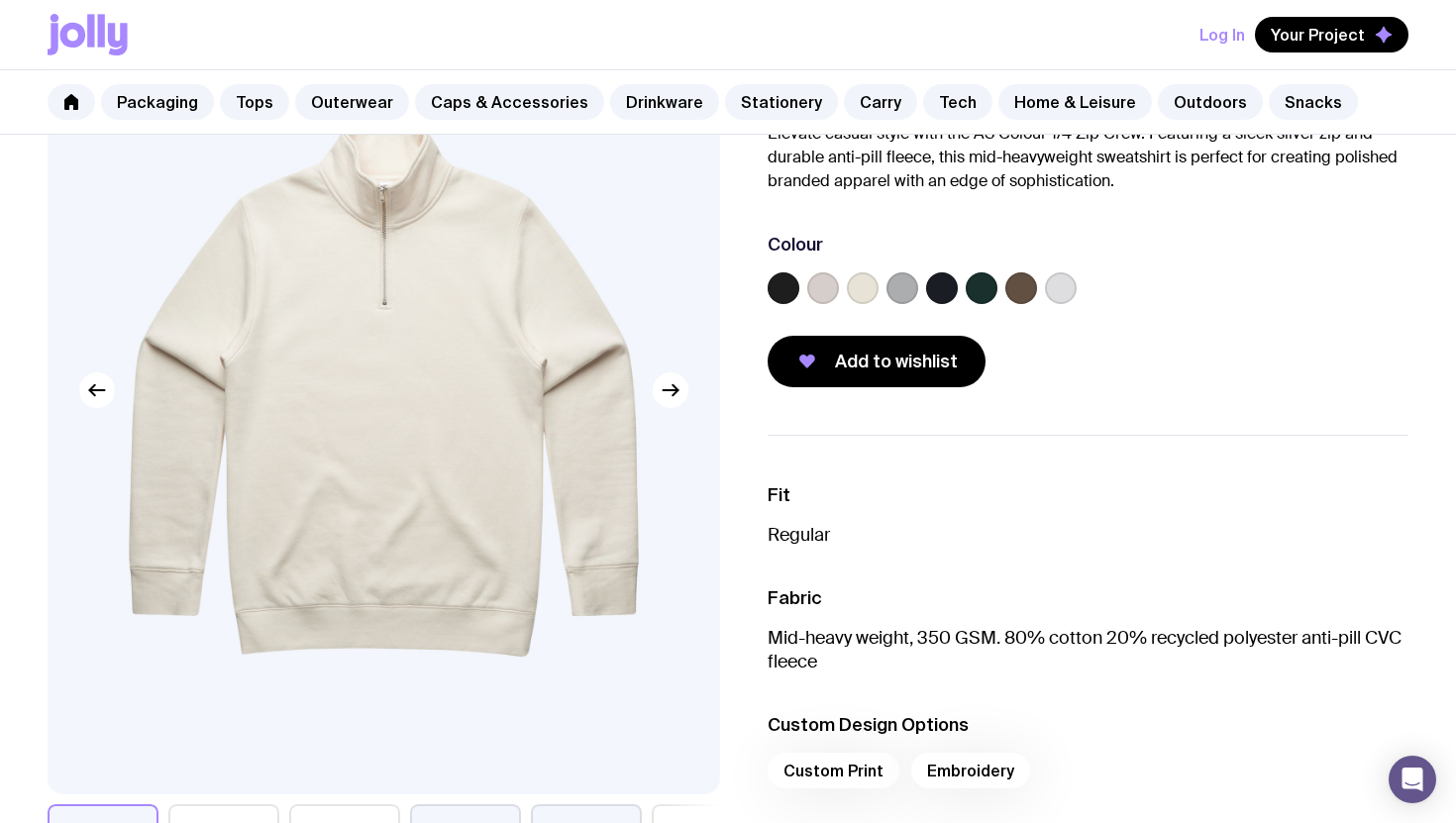 scroll, scrollTop: 182, scrollLeft: 0, axis: vertical 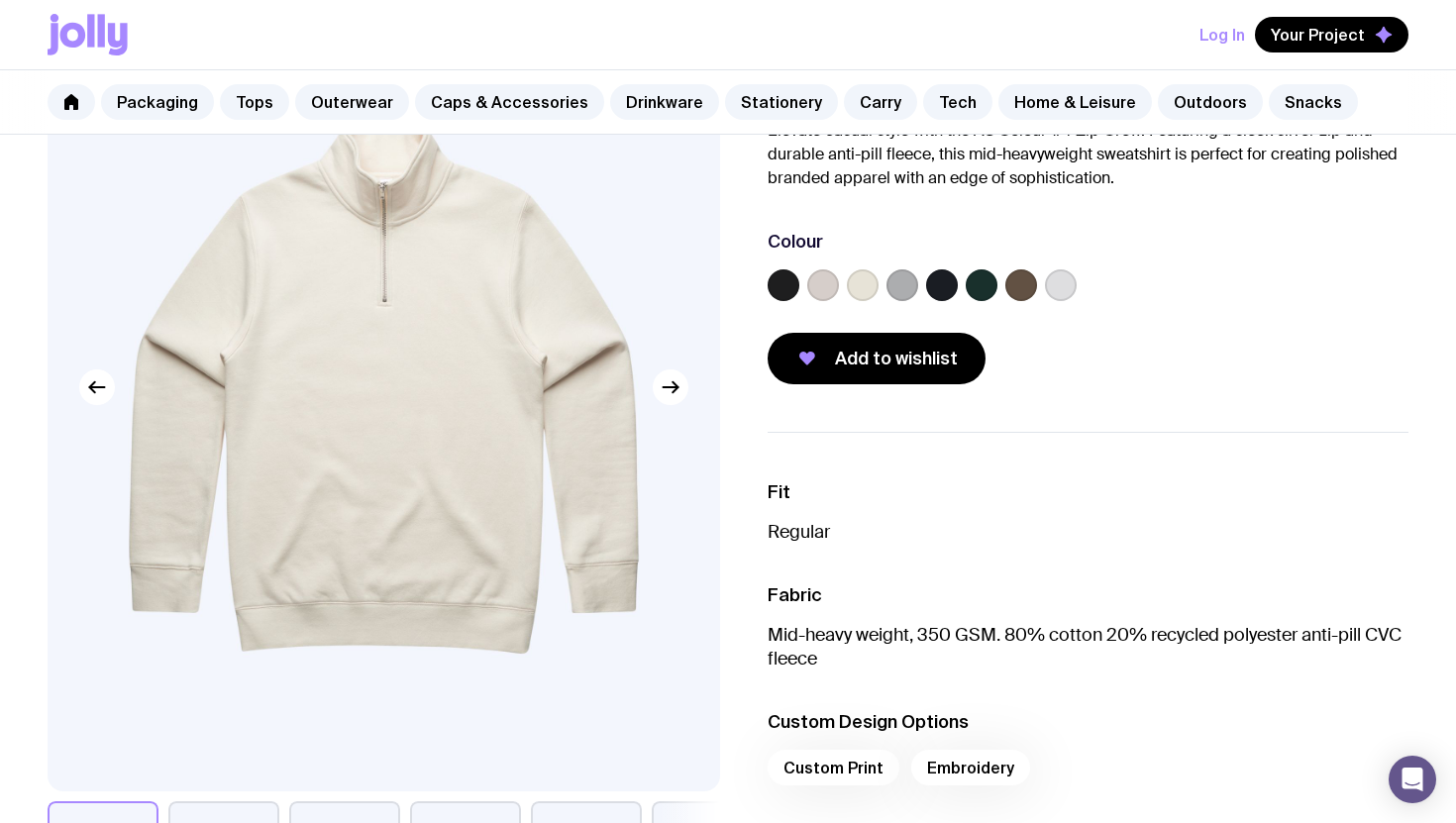 click at bounding box center [383, 387] 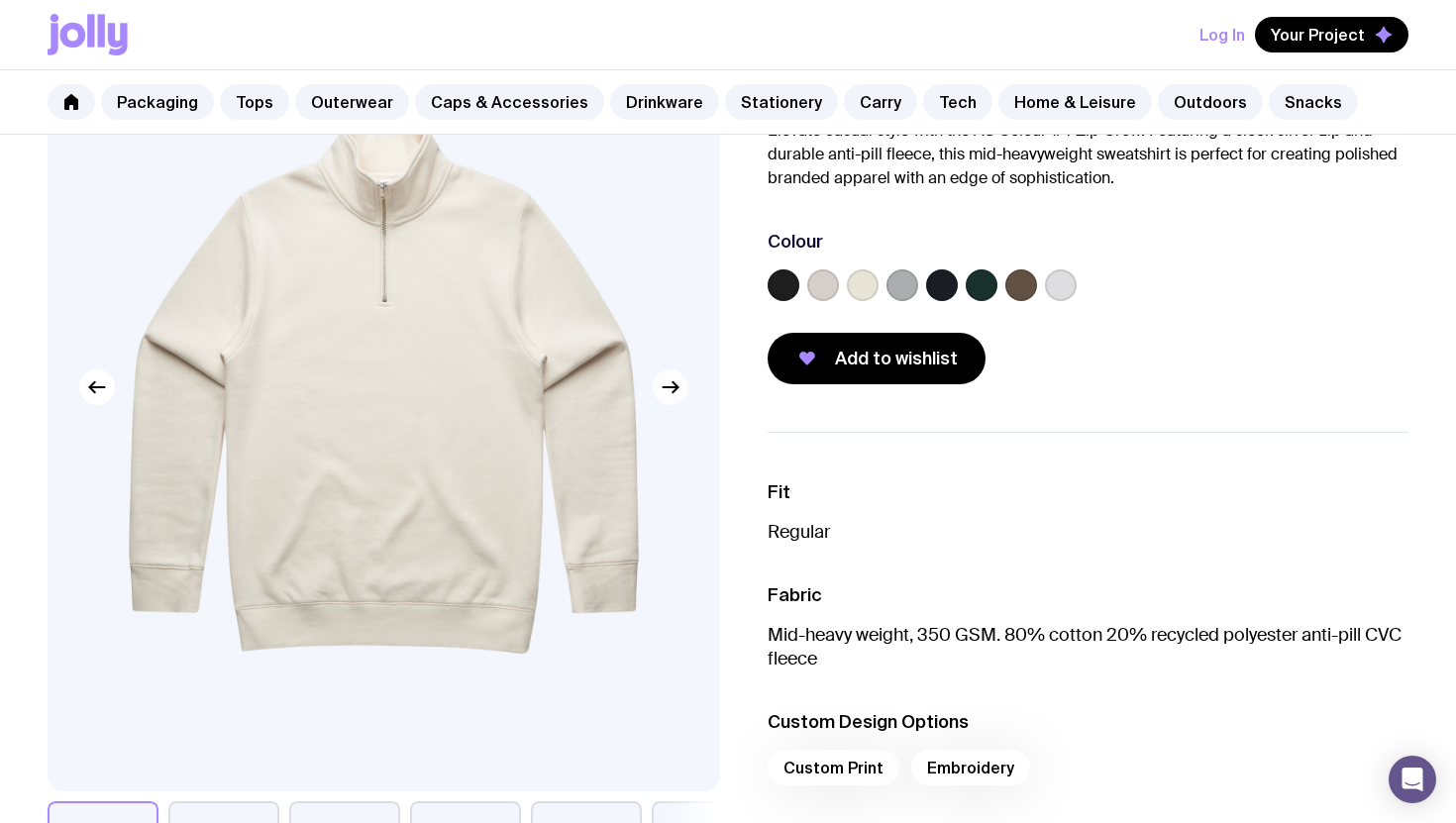 click 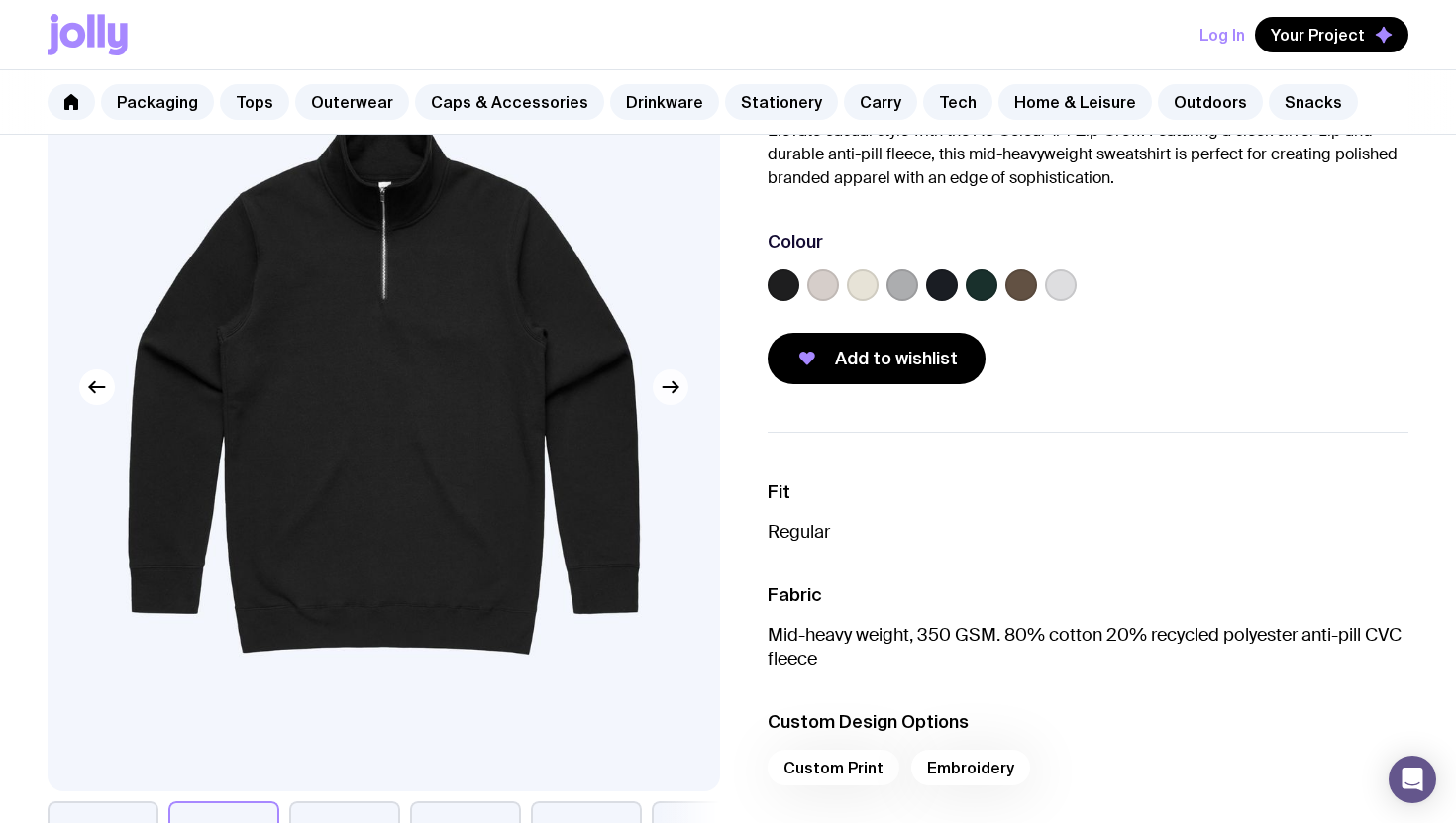 click 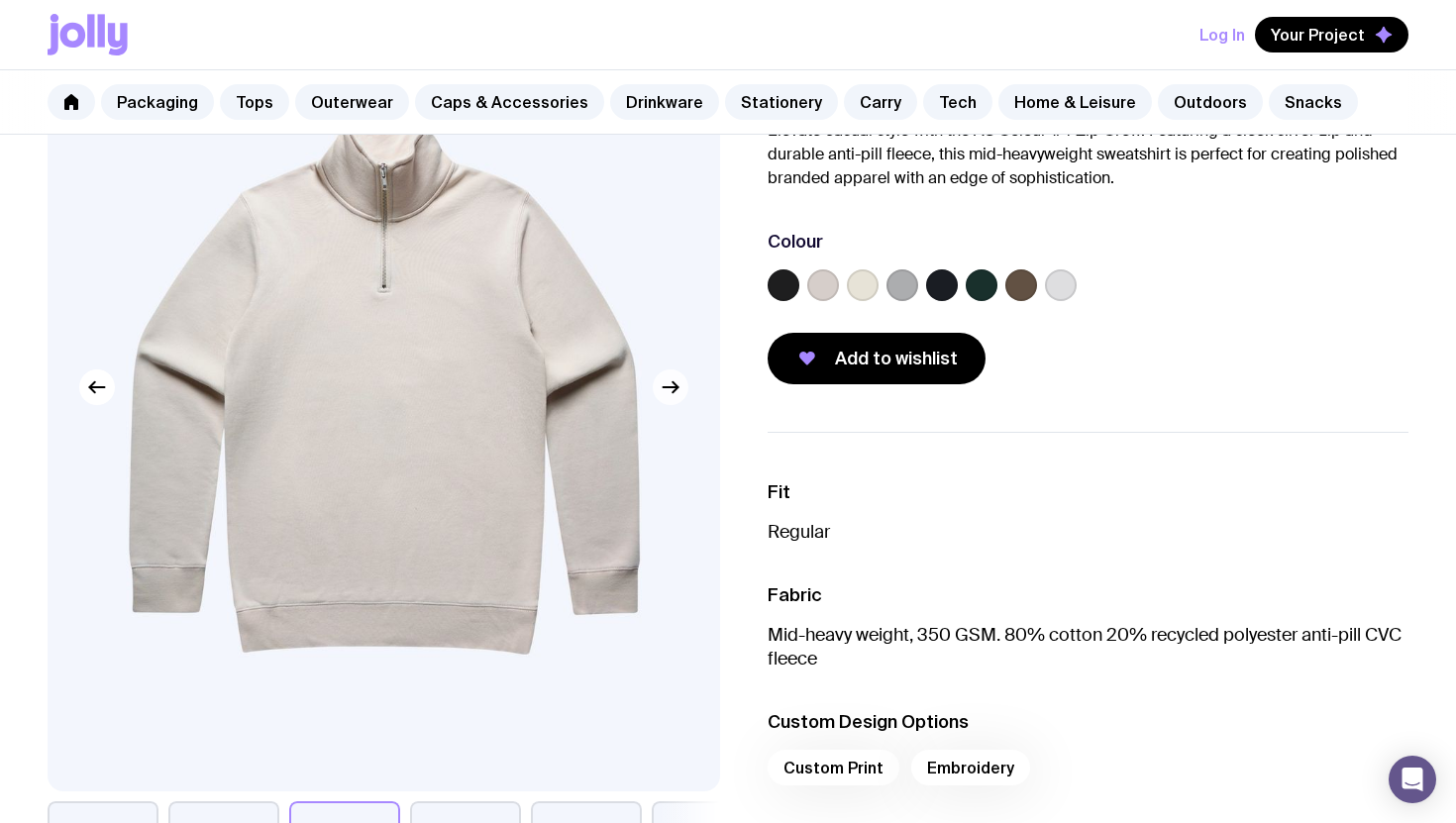click 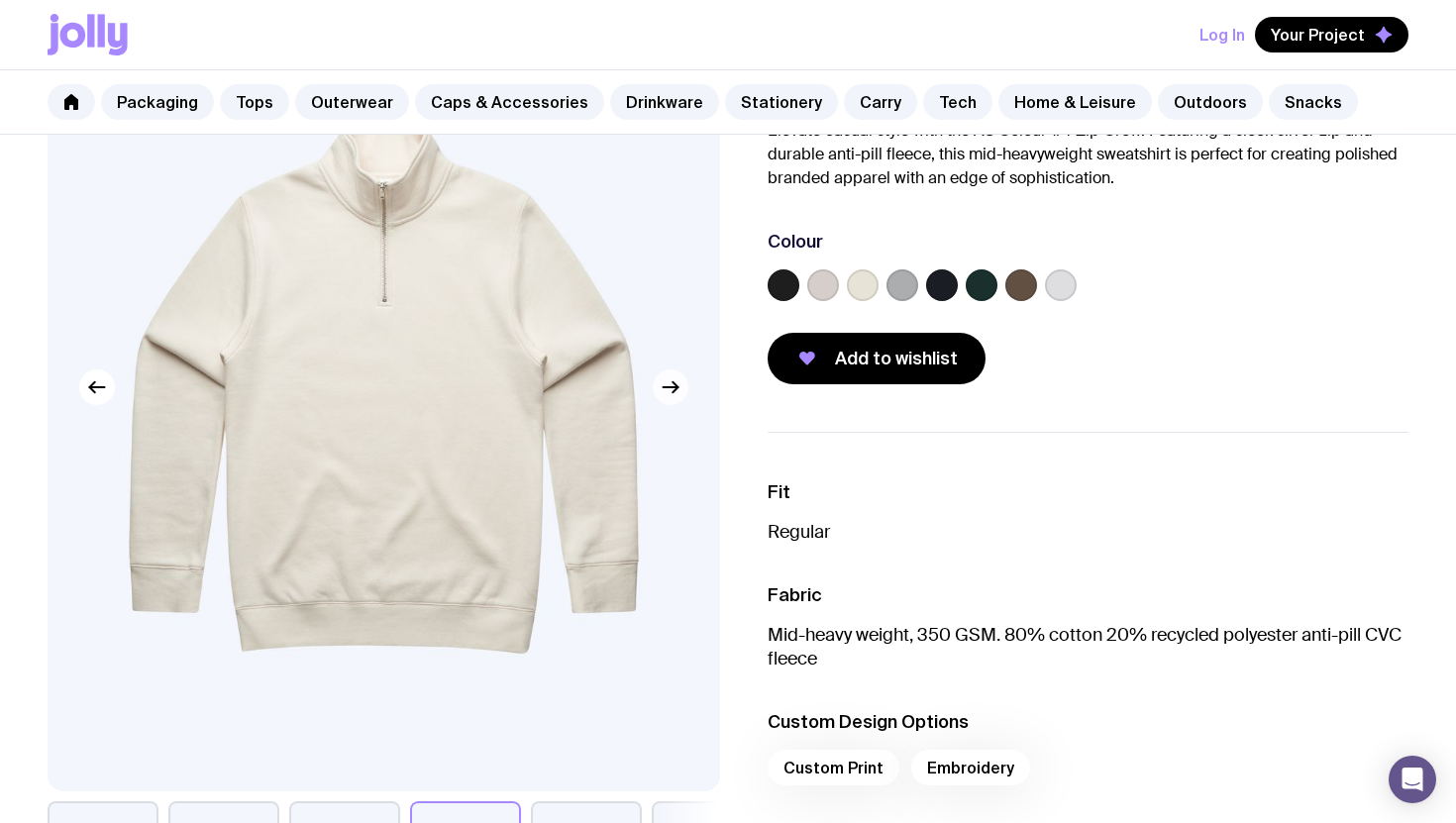 click 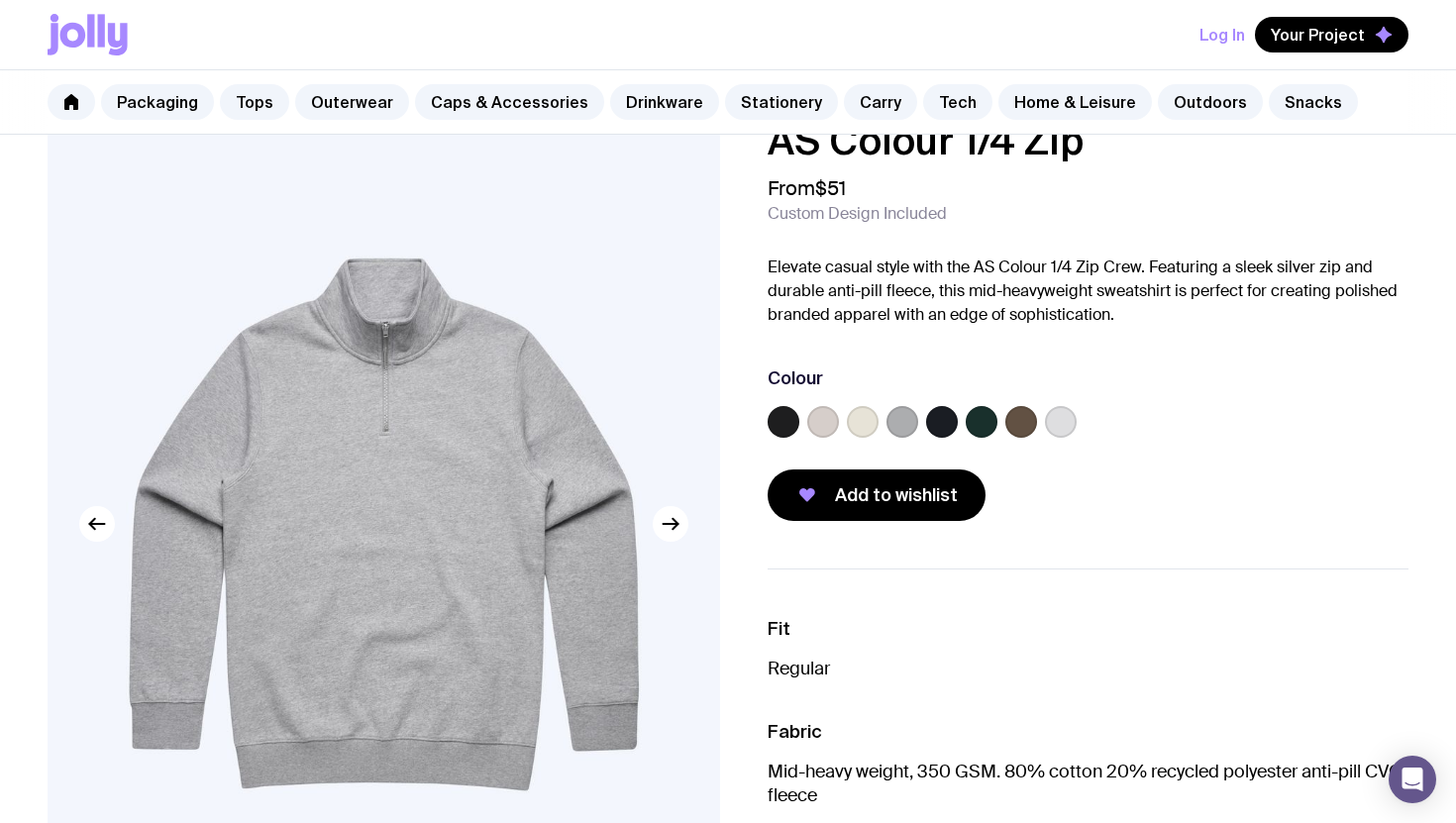 scroll, scrollTop: 16, scrollLeft: 0, axis: vertical 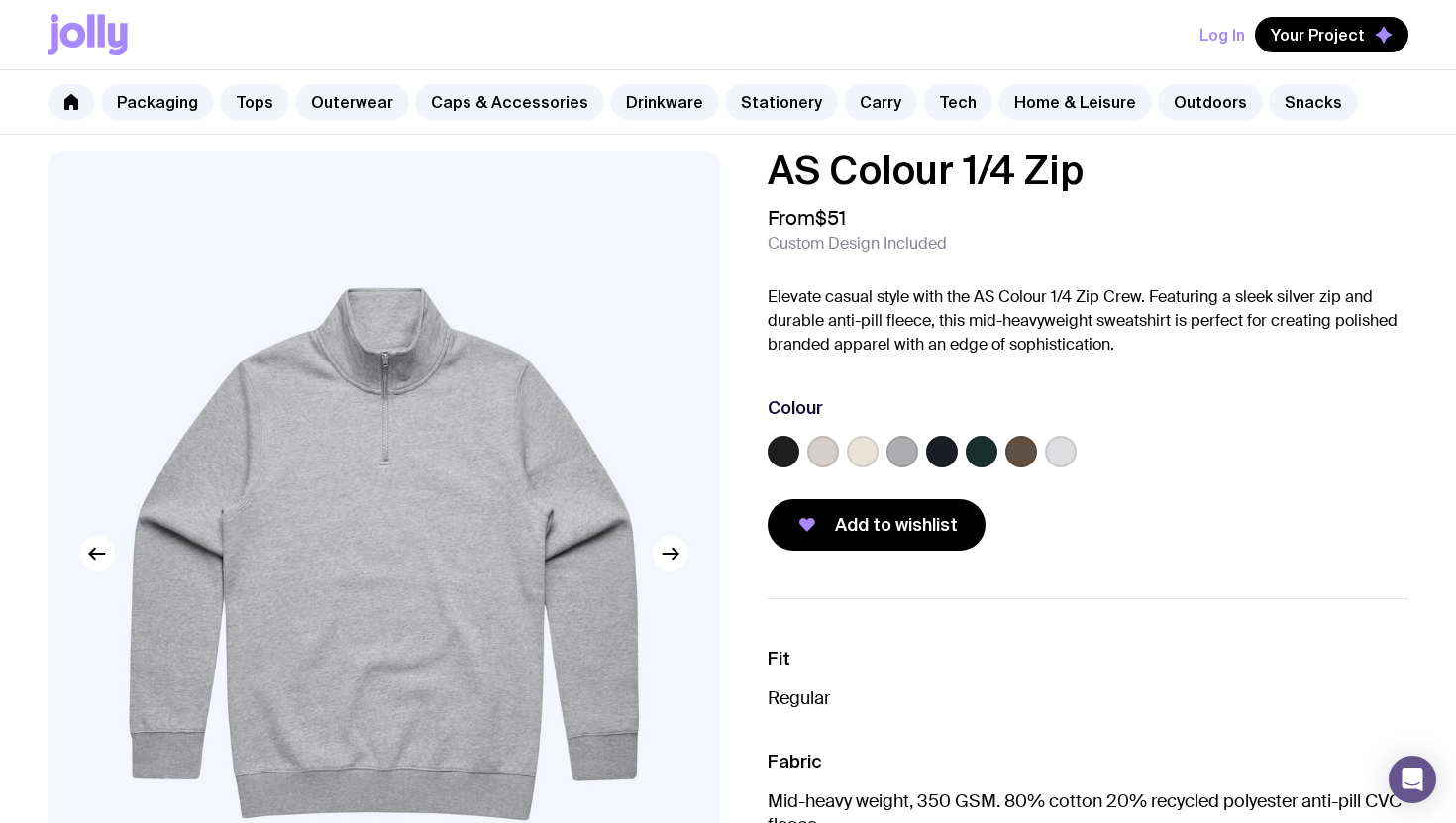 click 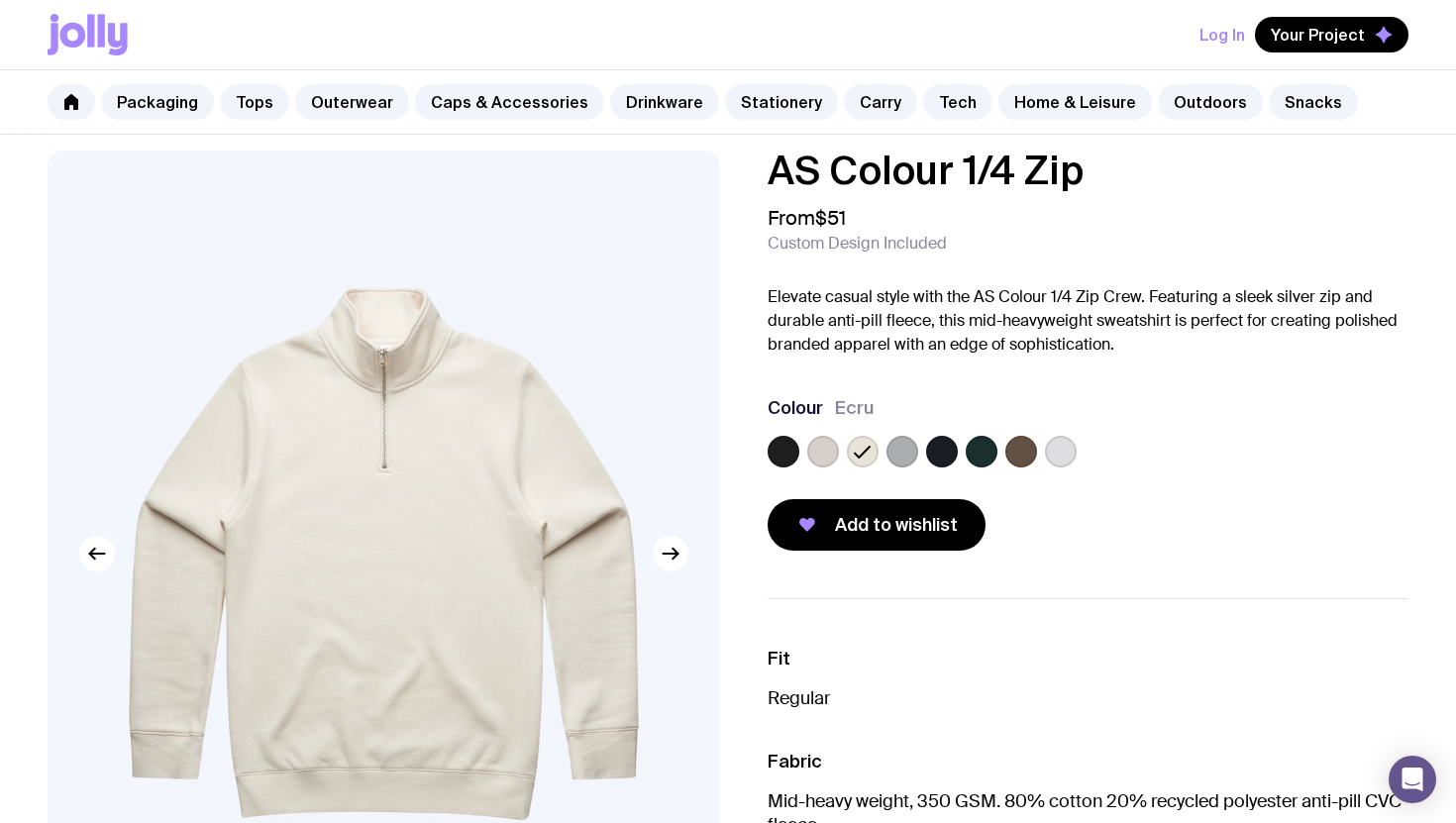 click 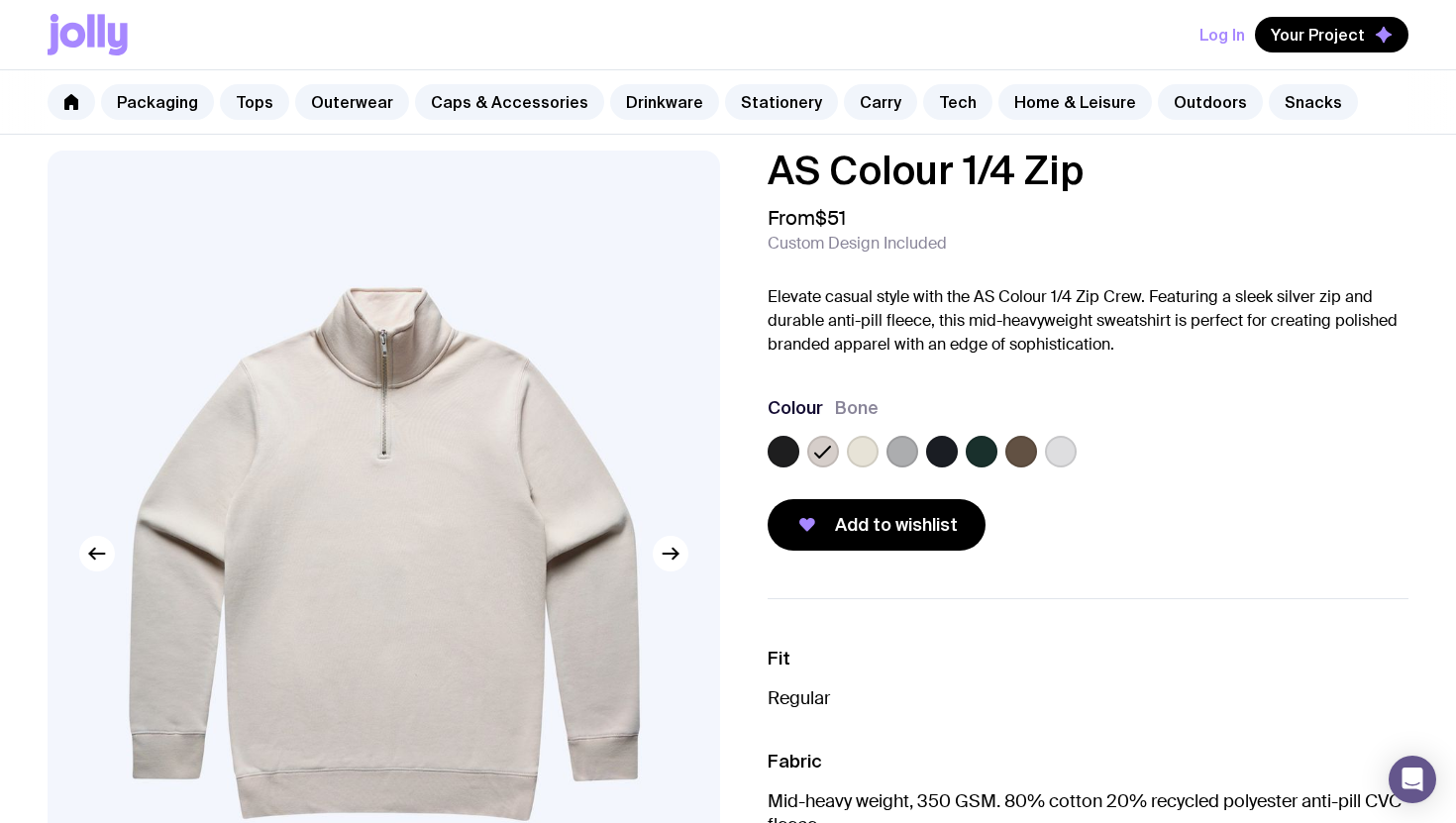 click 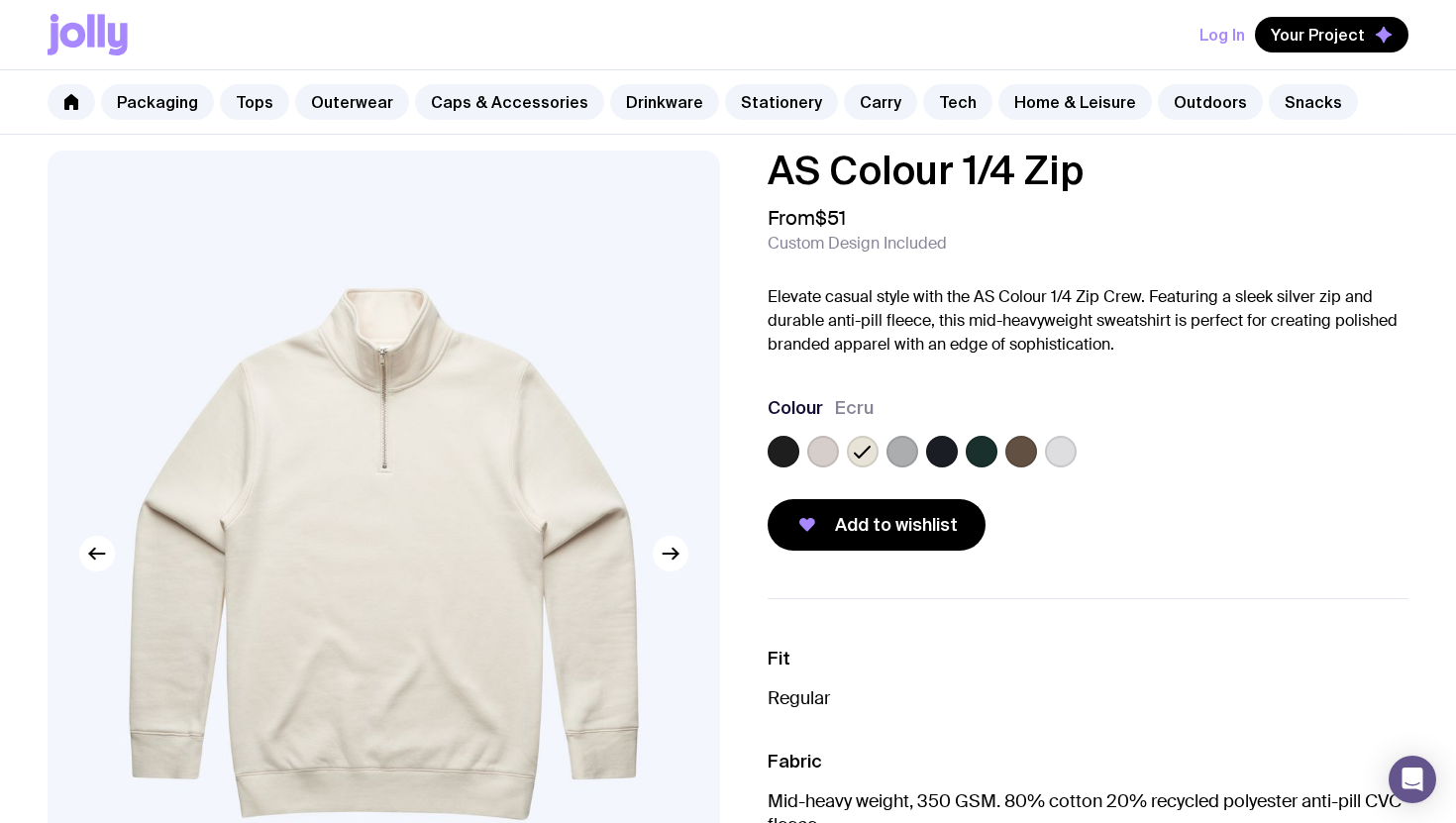 click 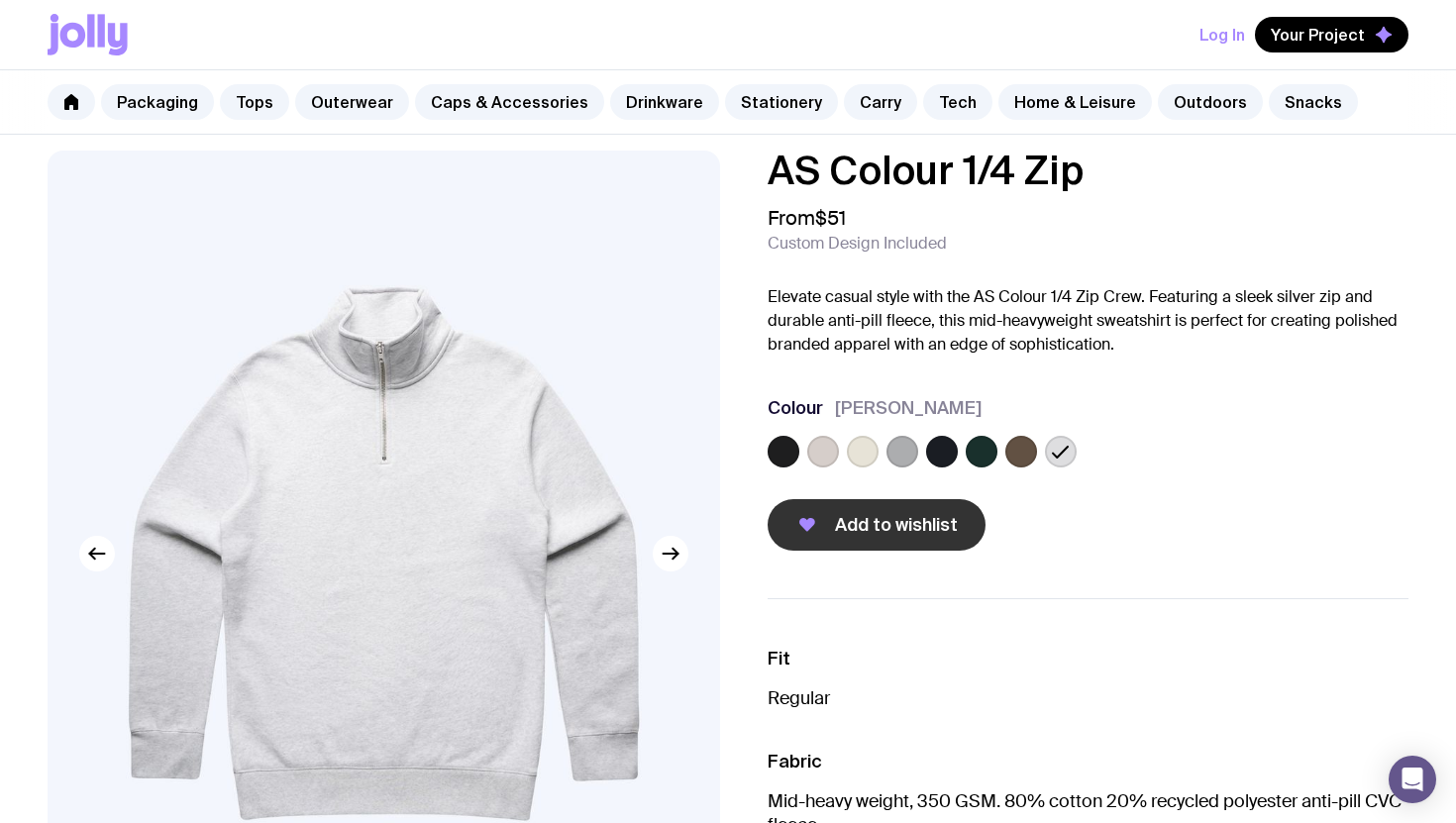 click on "Add to wishlist" at bounding box center (877, 525) 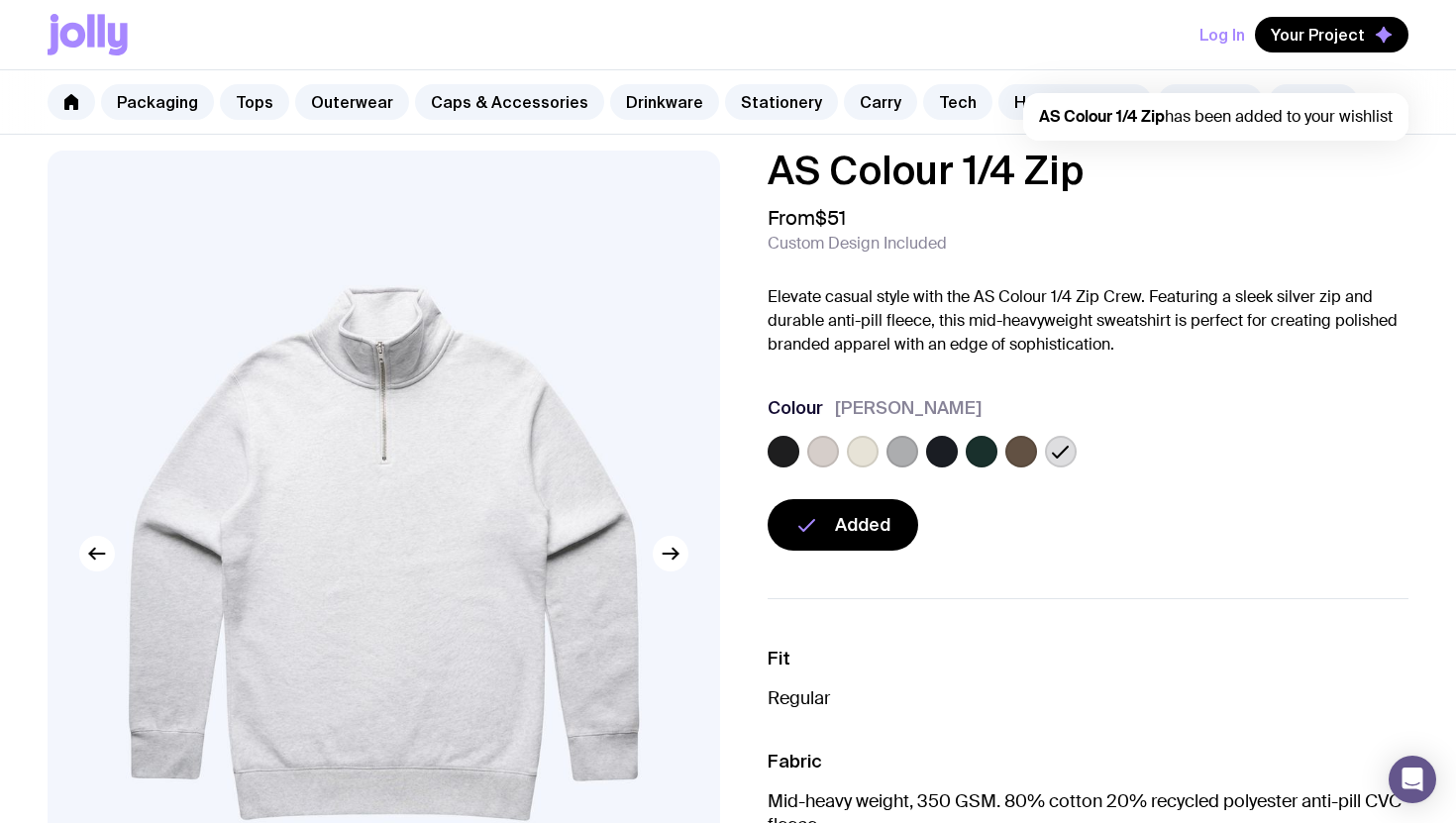 scroll, scrollTop: 0, scrollLeft: 0, axis: both 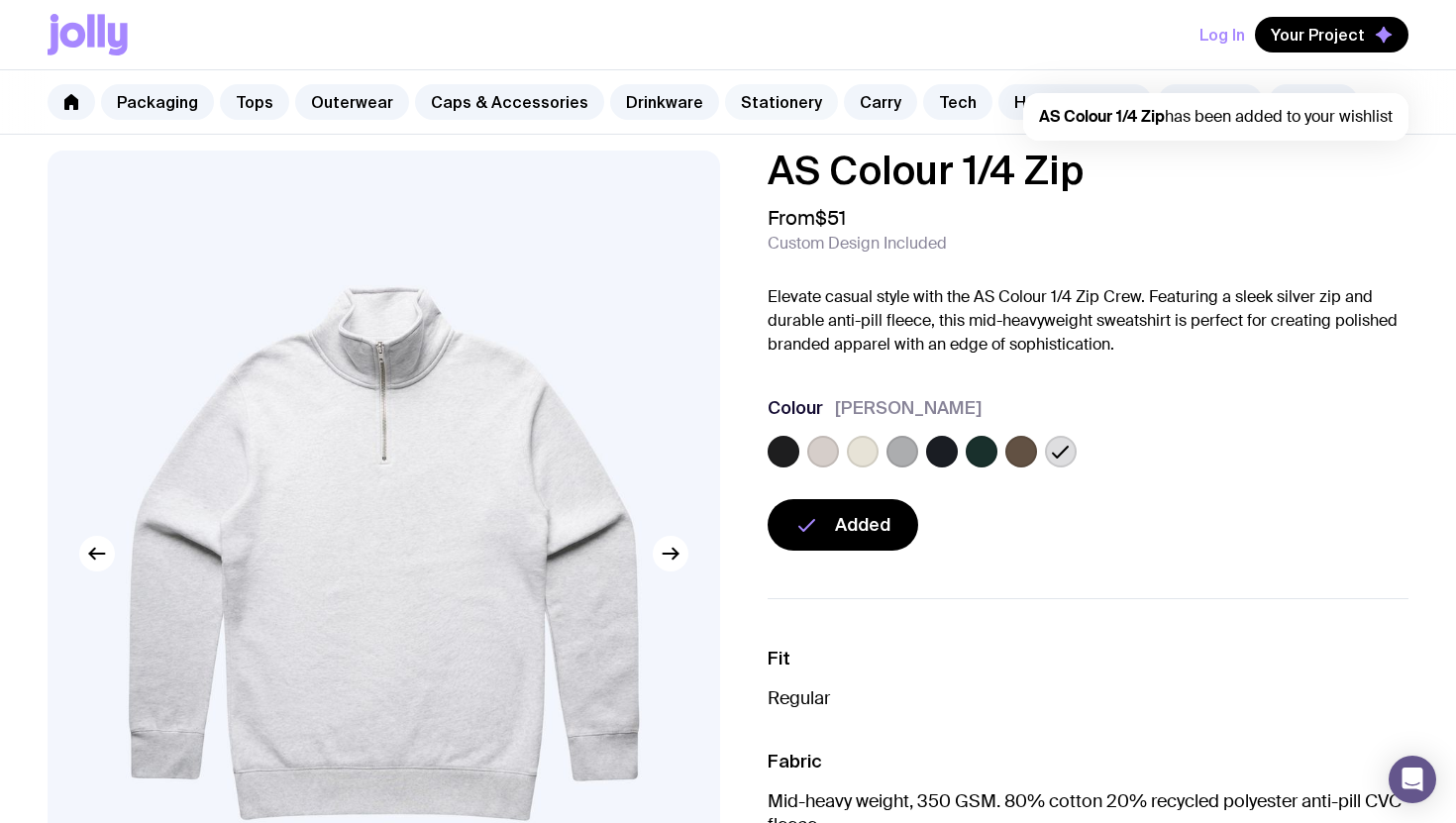 click on "Stationery" 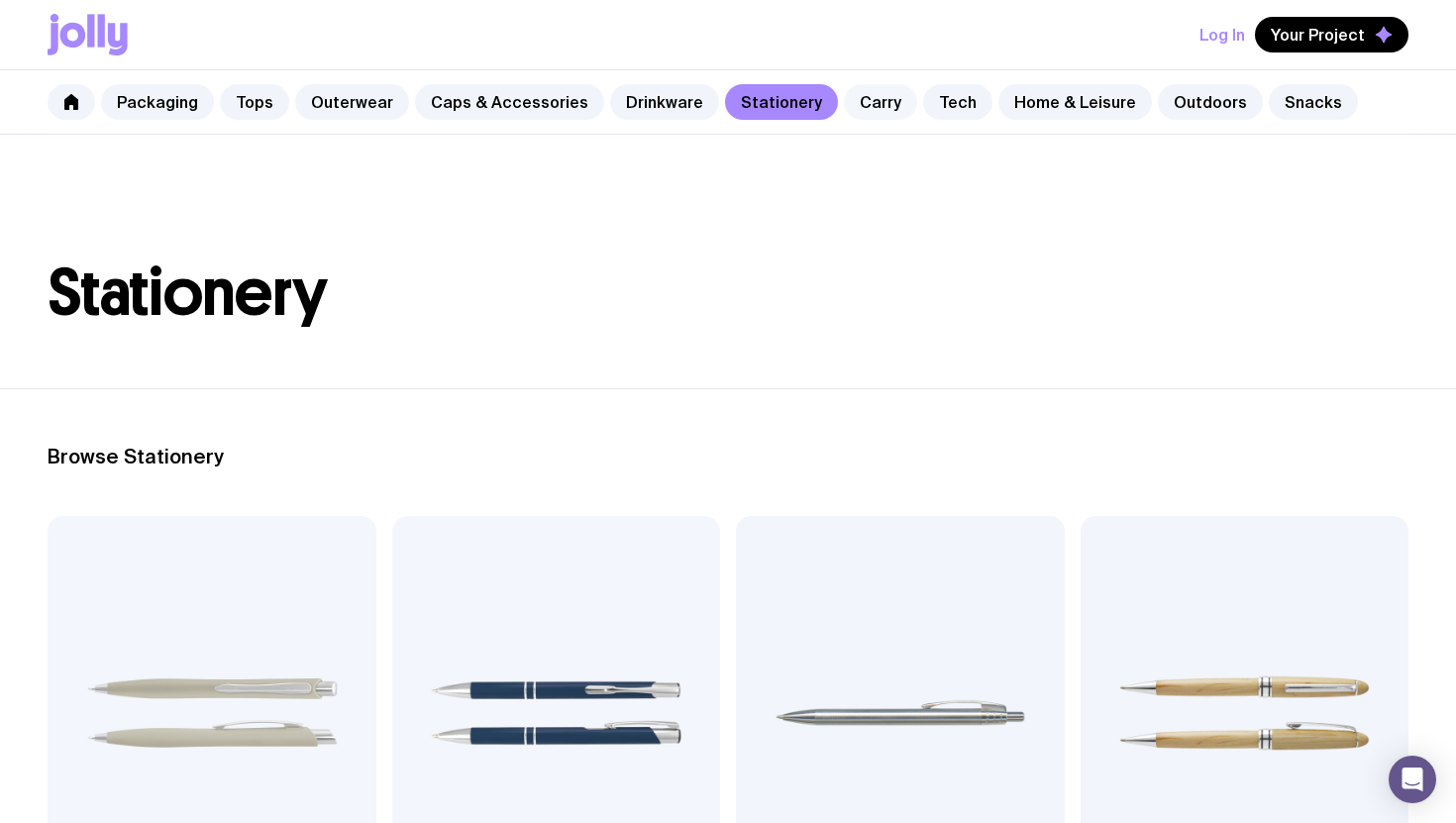 click on "Carry" 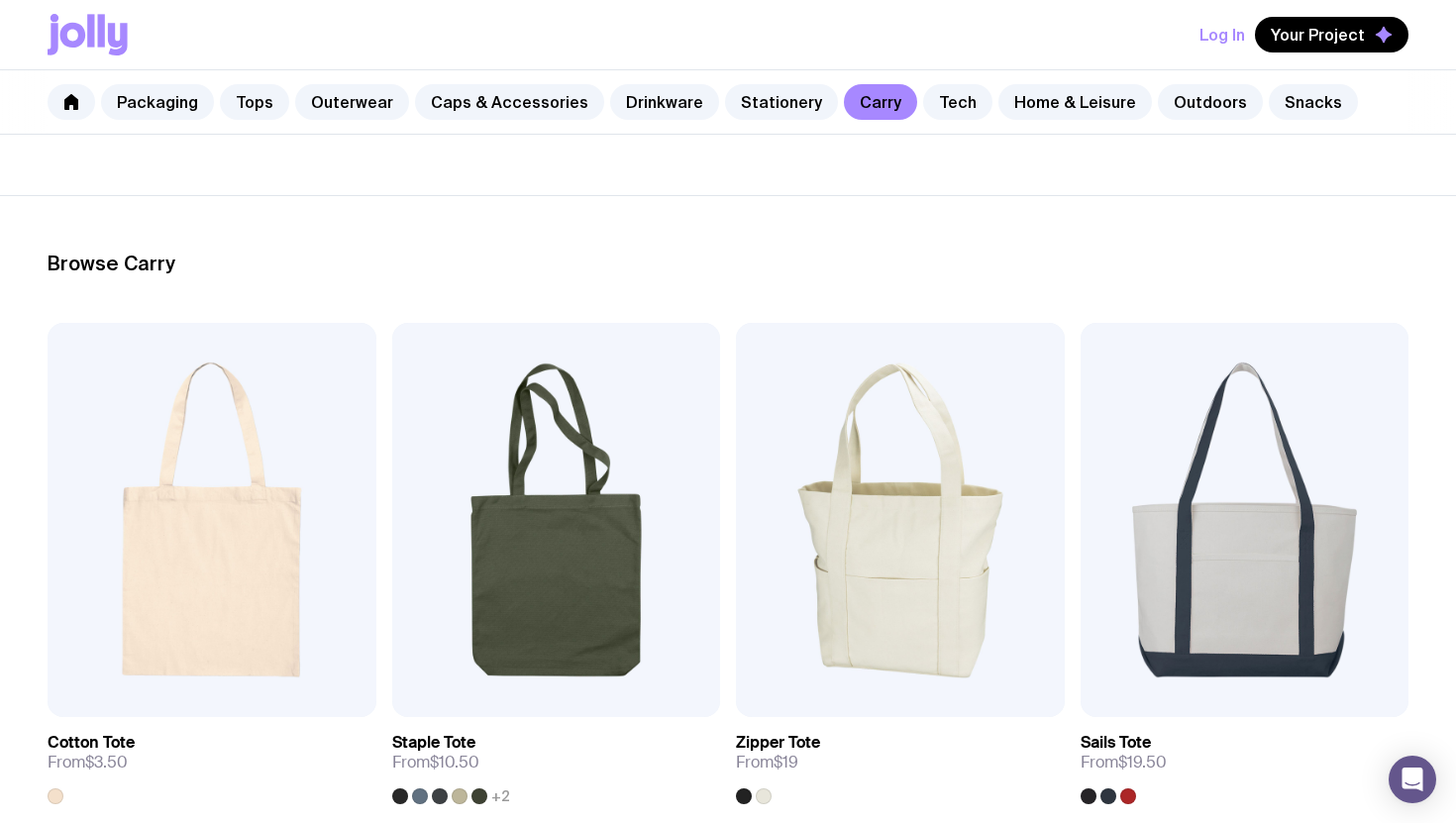 scroll, scrollTop: 342, scrollLeft: 0, axis: vertical 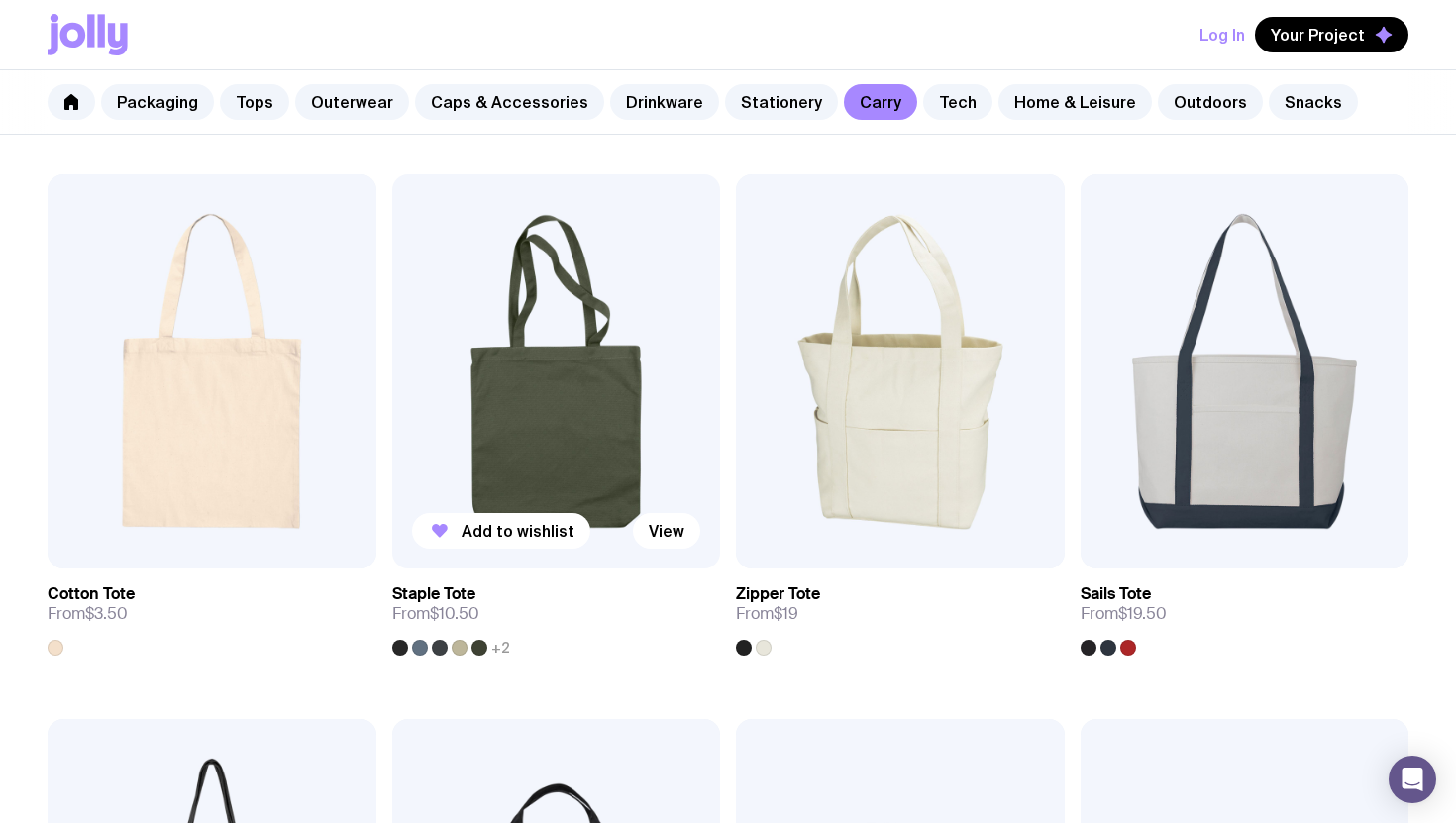 click at bounding box center [557, 371] 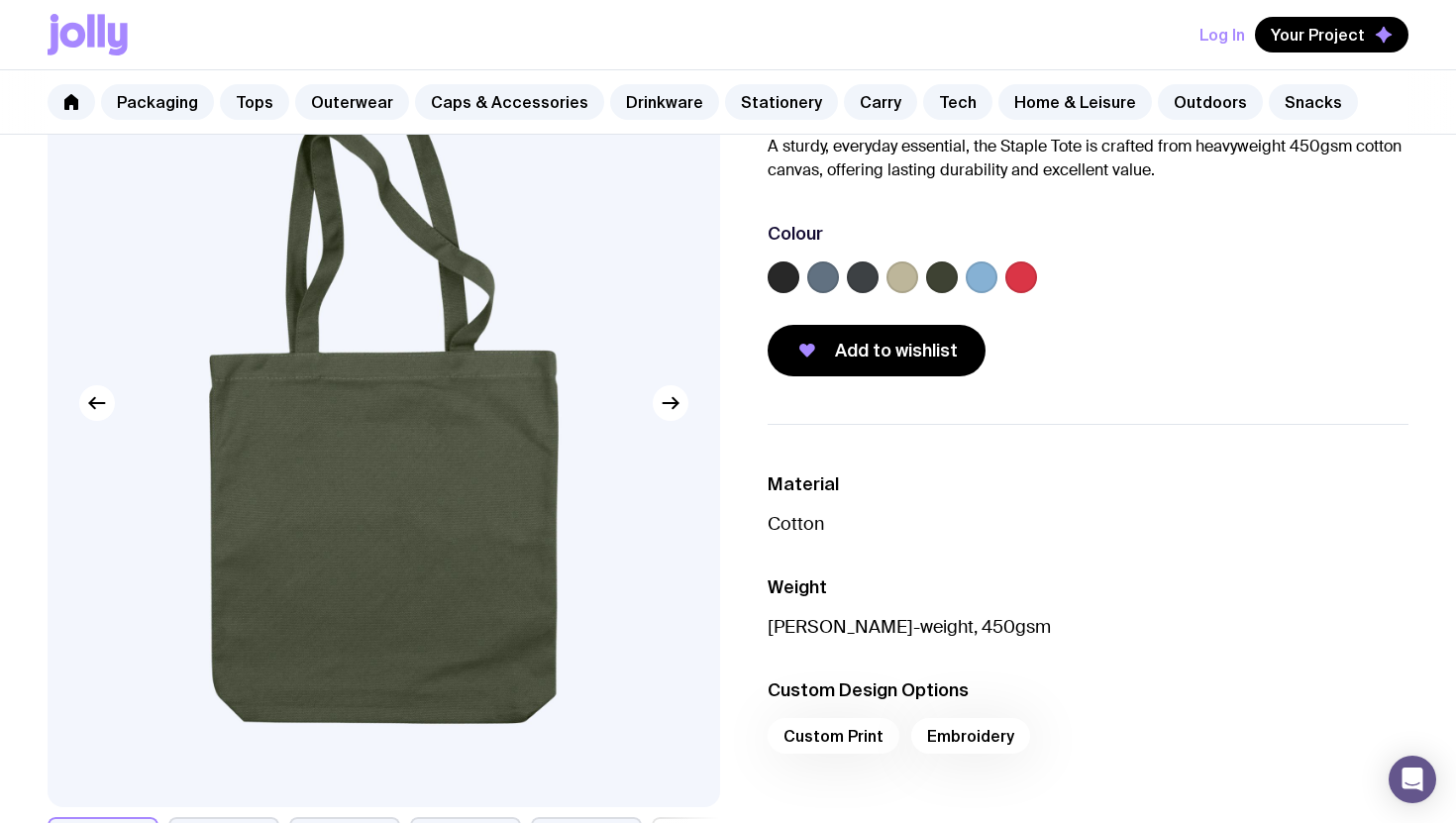 scroll, scrollTop: 109, scrollLeft: 0, axis: vertical 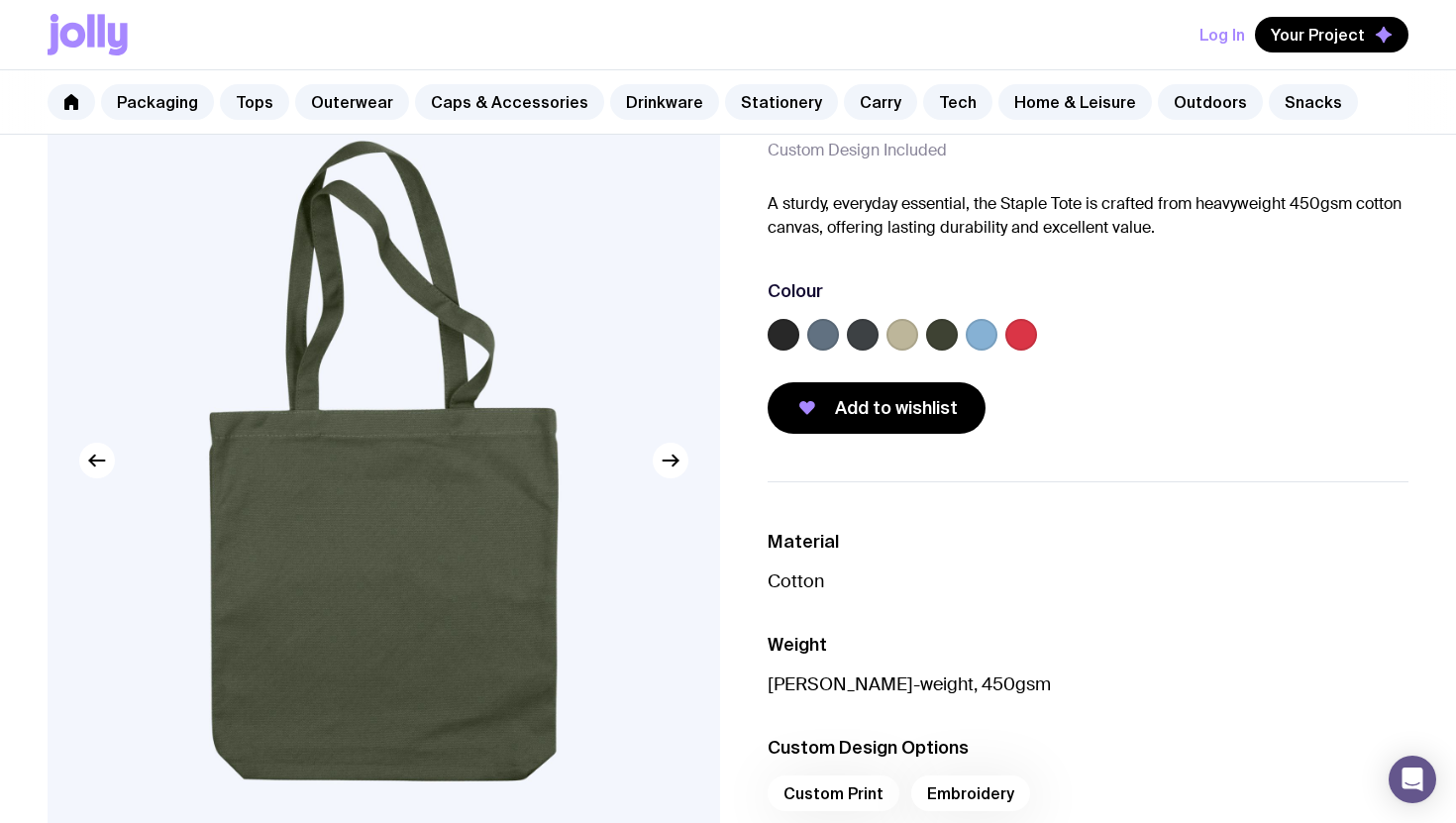 click 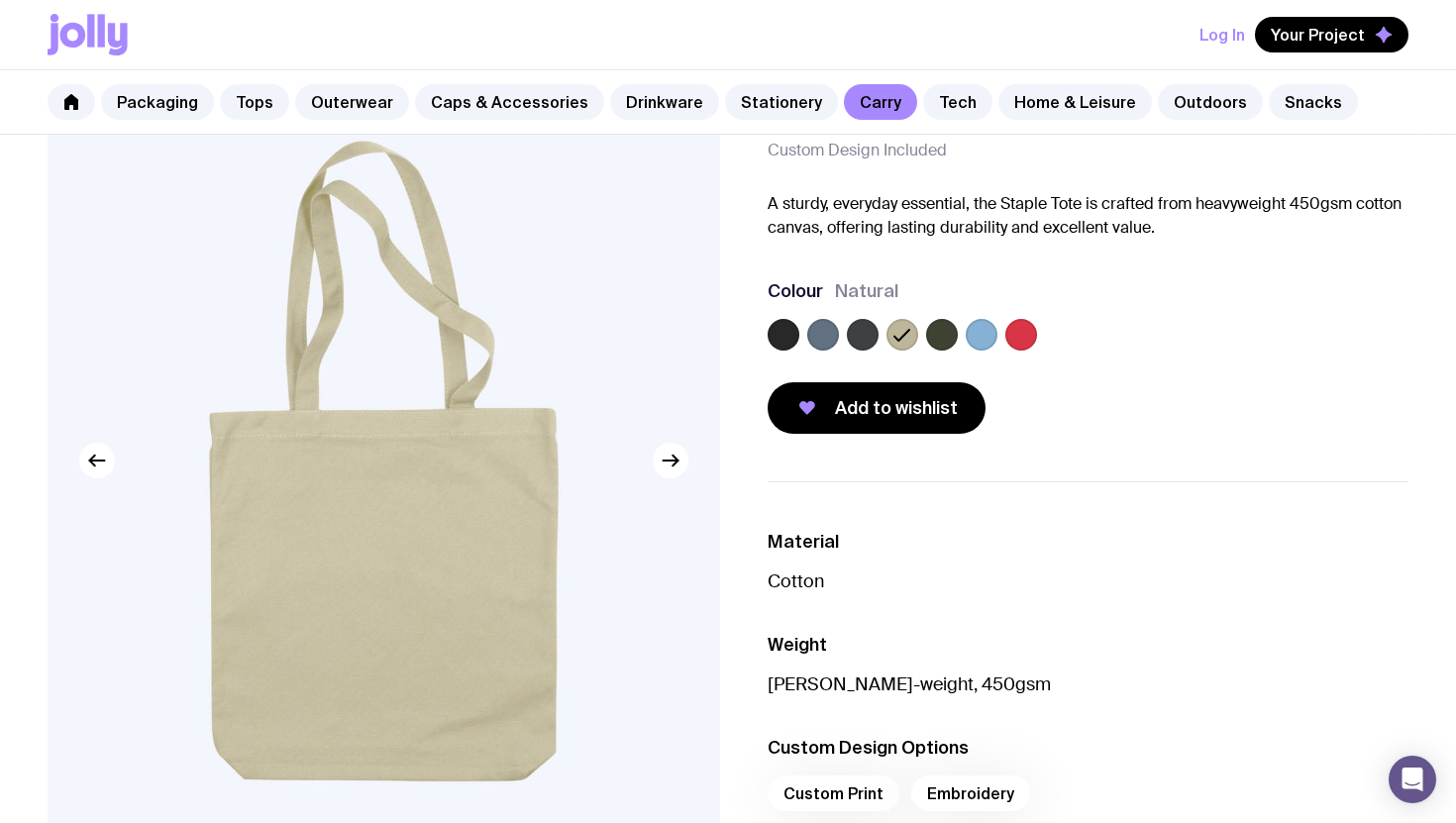 scroll, scrollTop: 342, scrollLeft: 0, axis: vertical 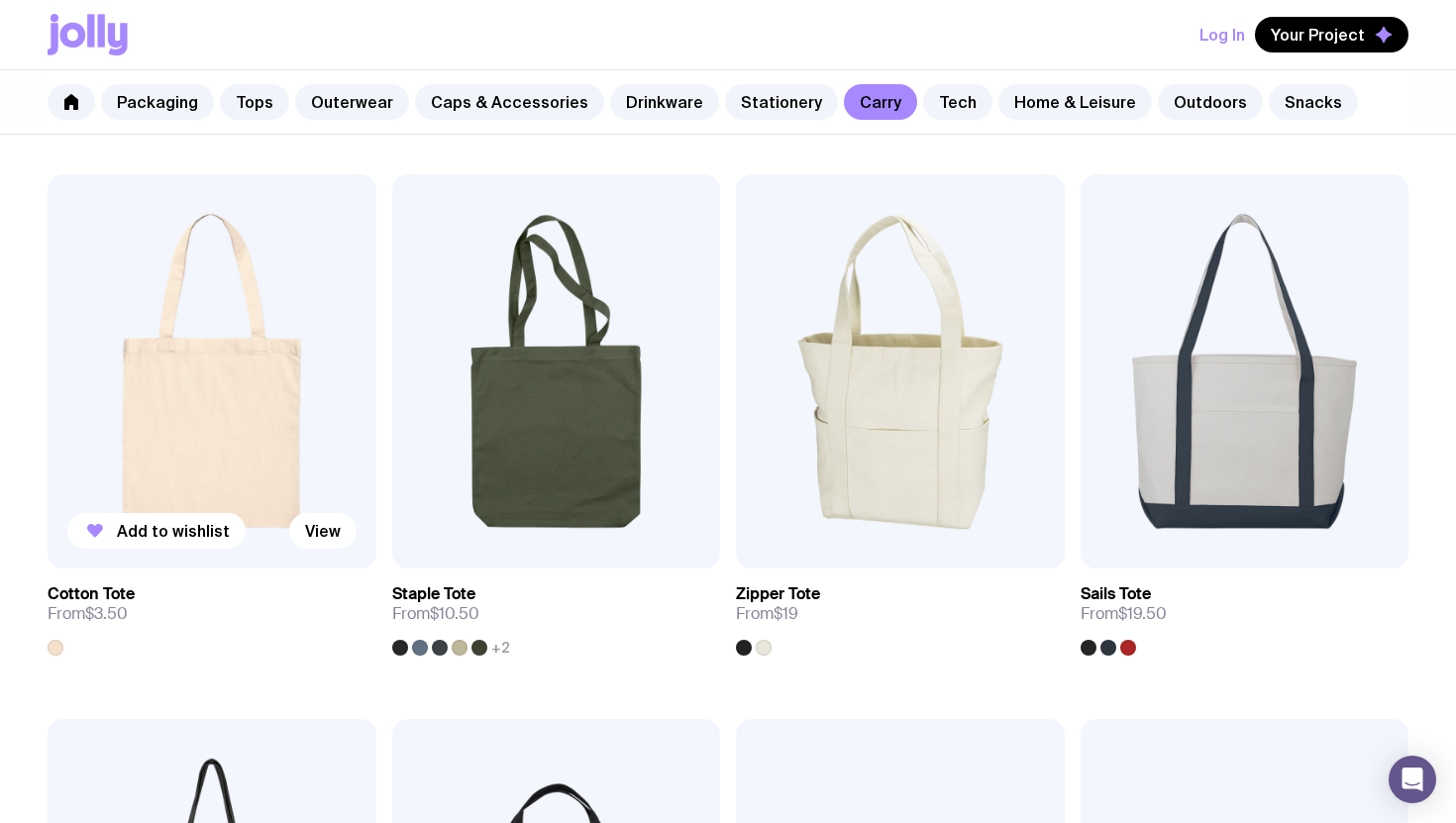 click at bounding box center (212, 371) 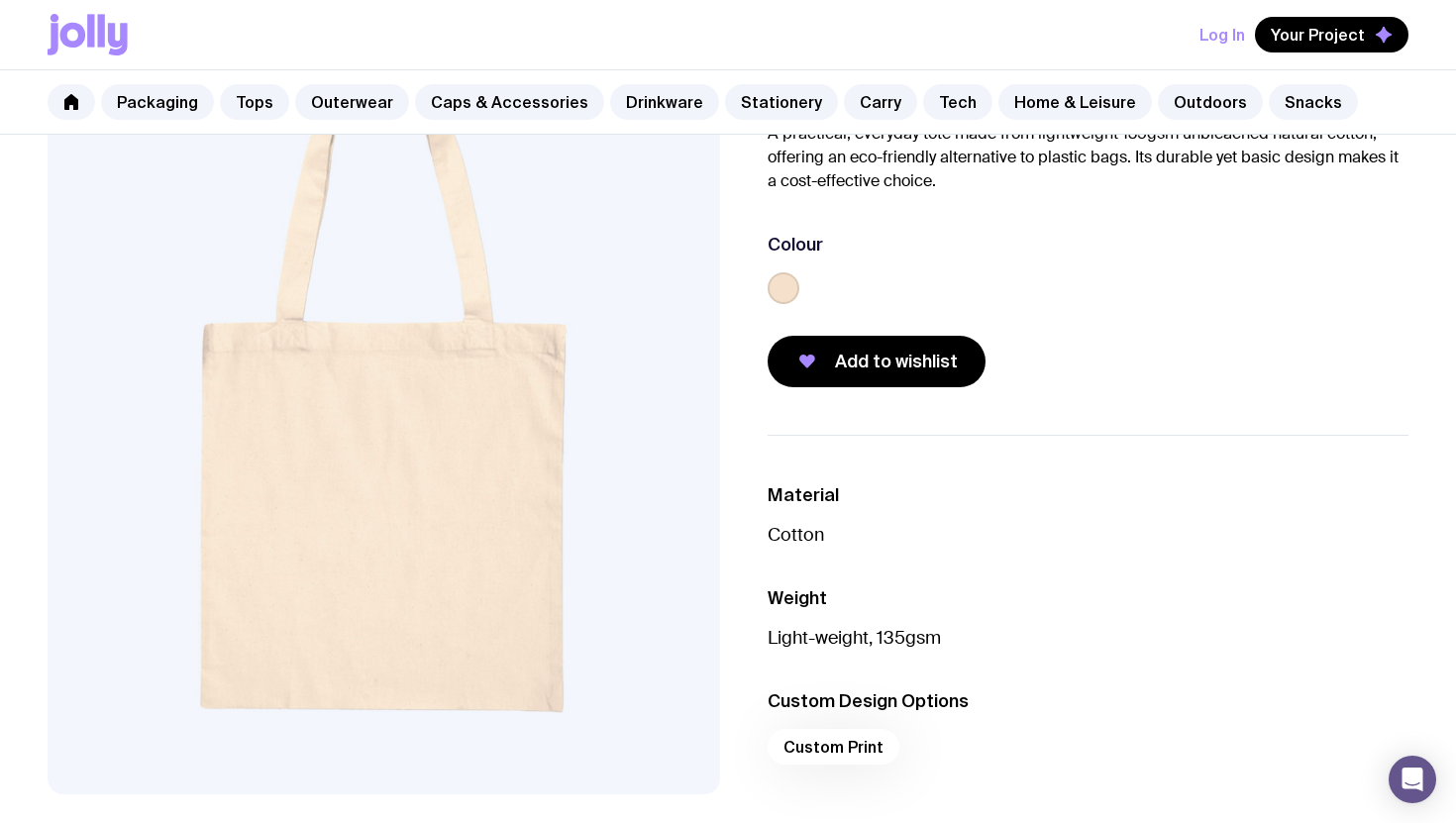 scroll, scrollTop: 143, scrollLeft: 0, axis: vertical 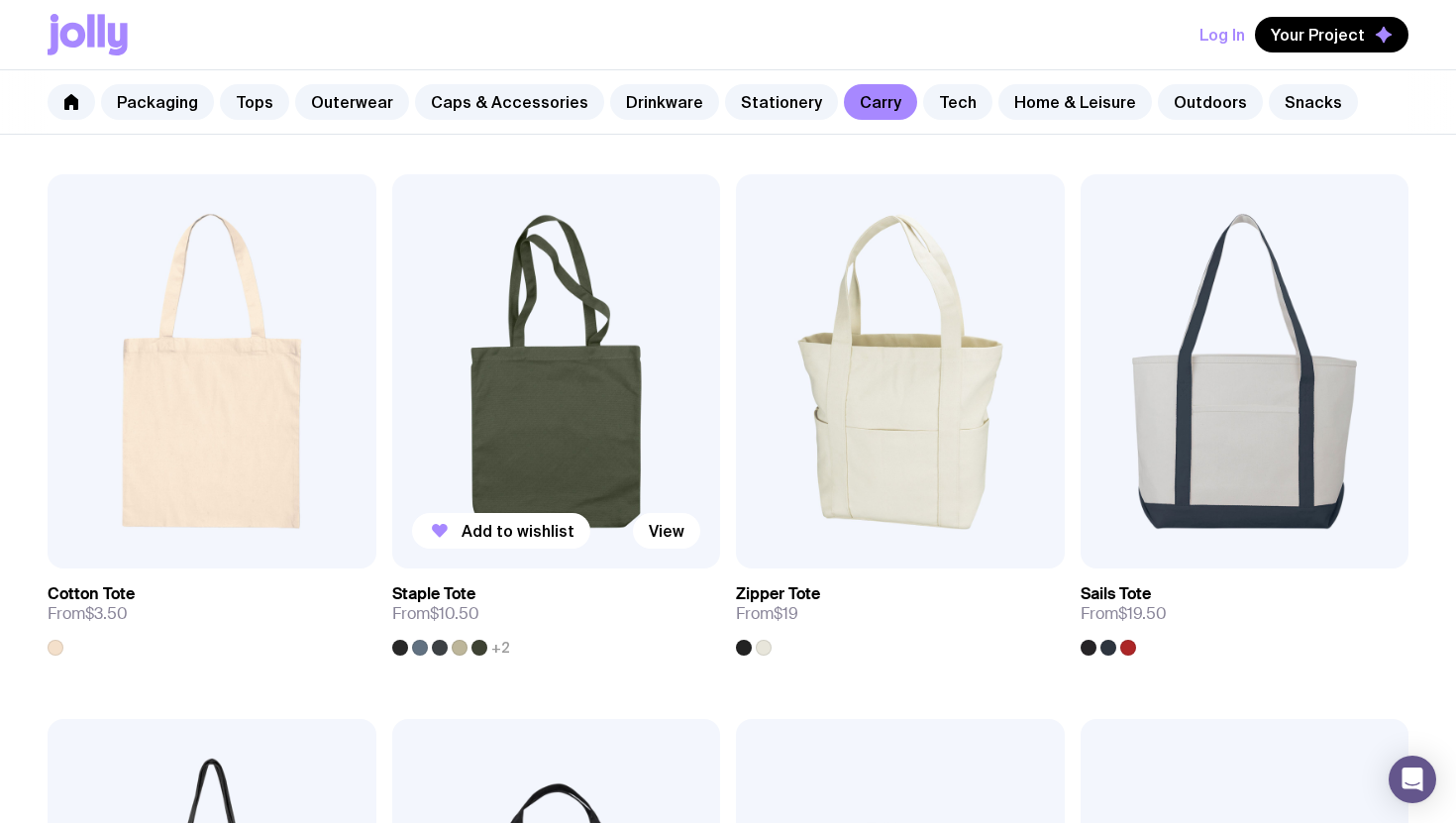 click at bounding box center (557, 371) 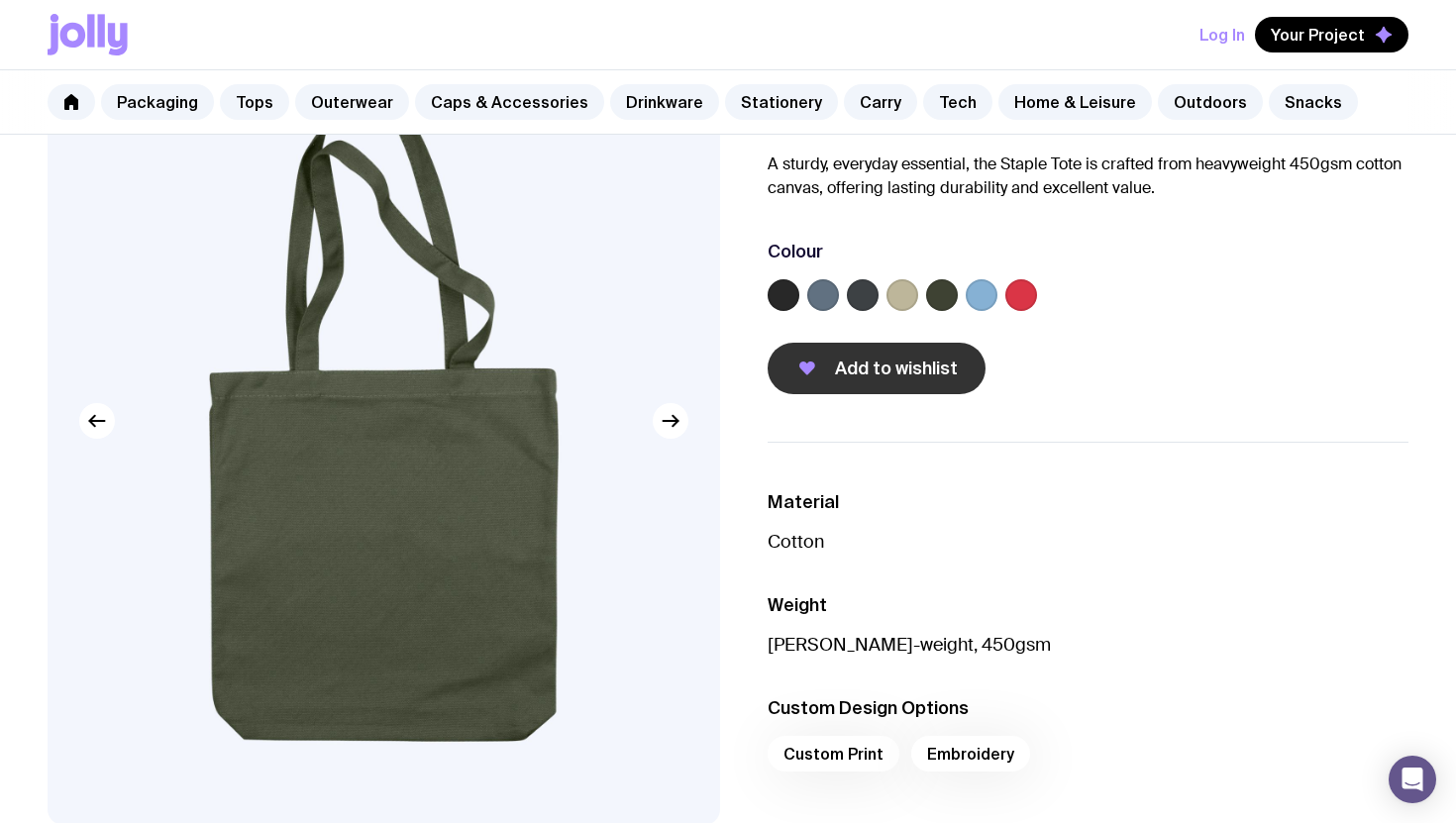 scroll, scrollTop: 161, scrollLeft: 0, axis: vertical 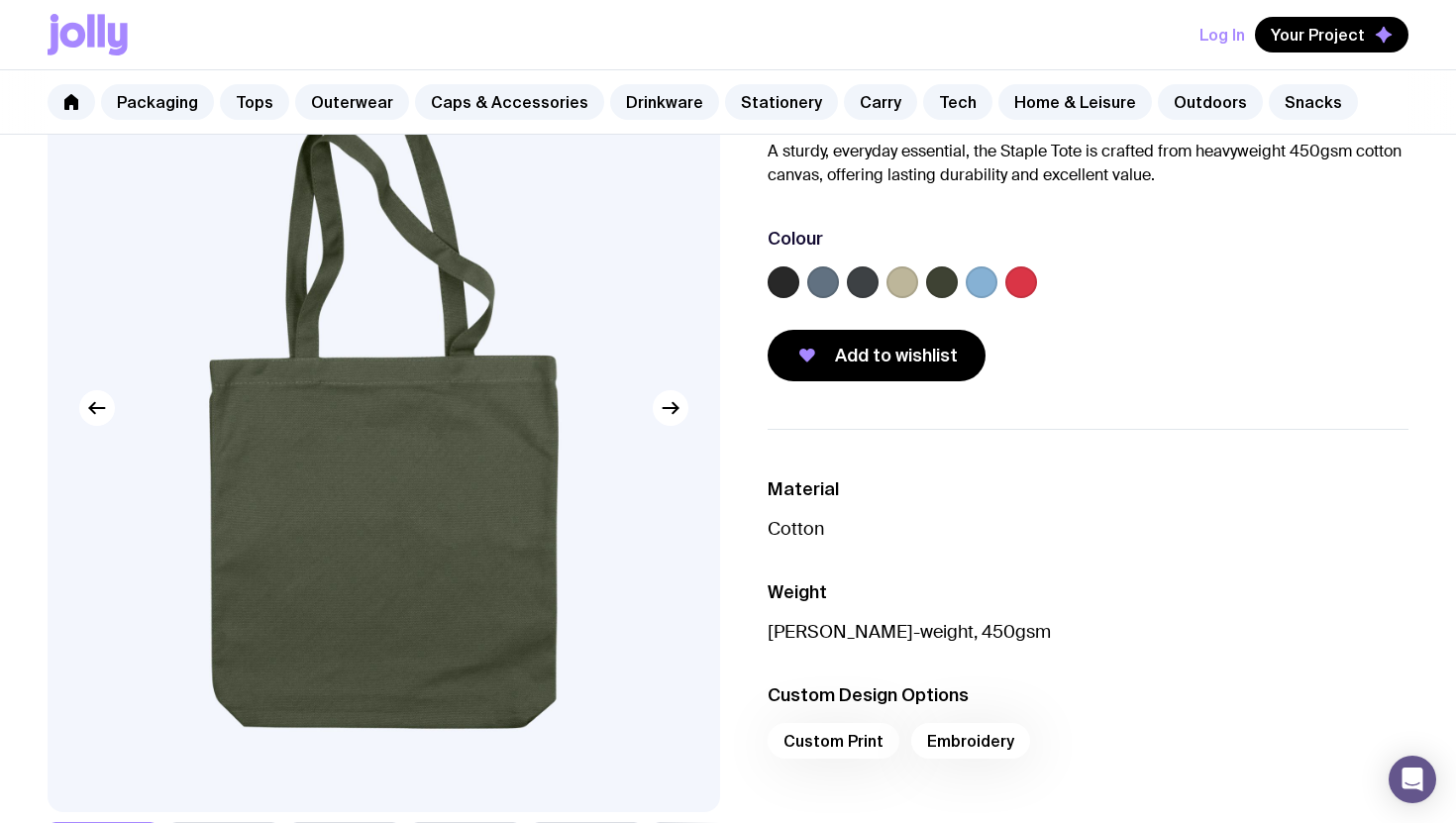 click 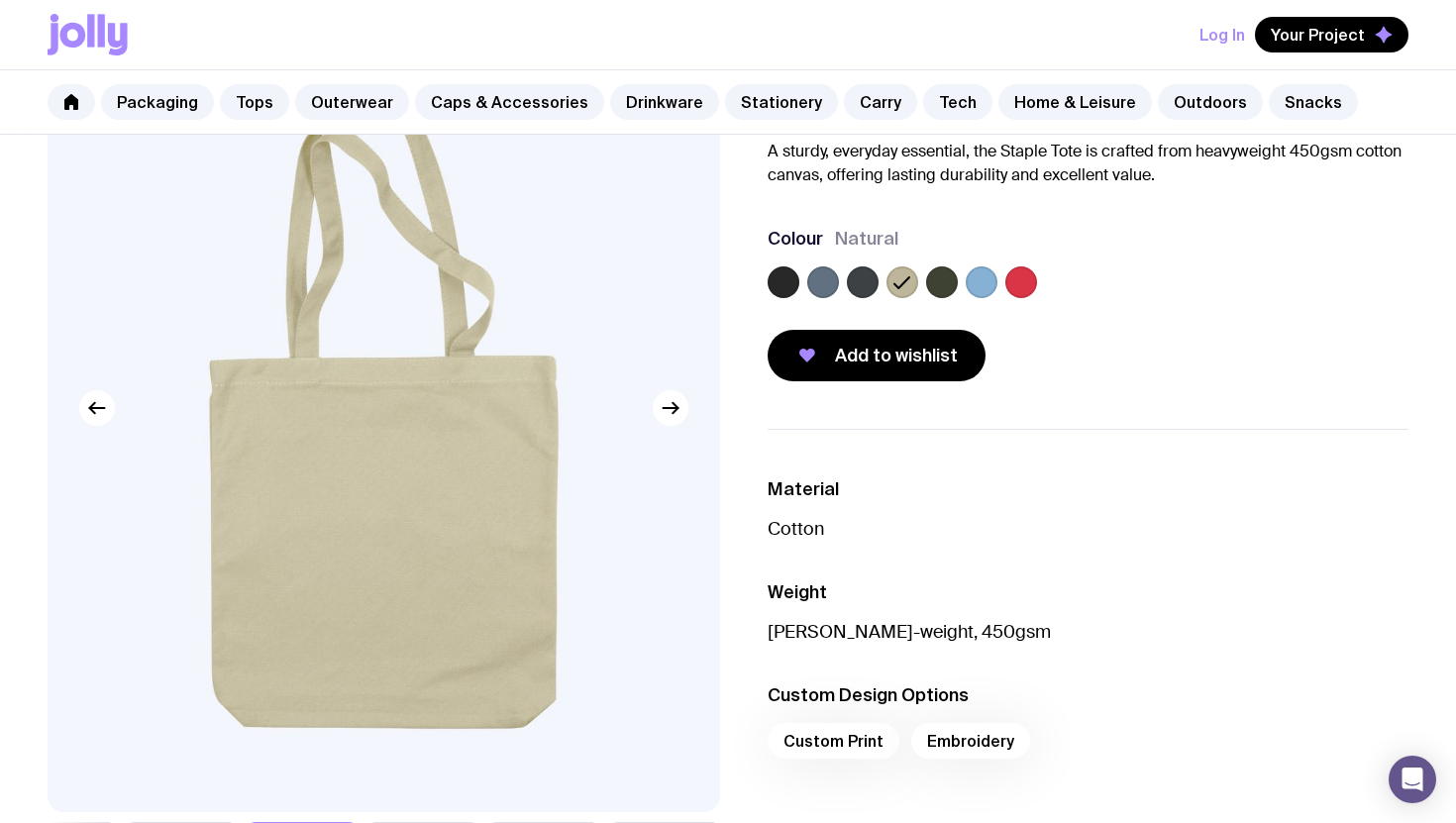 click 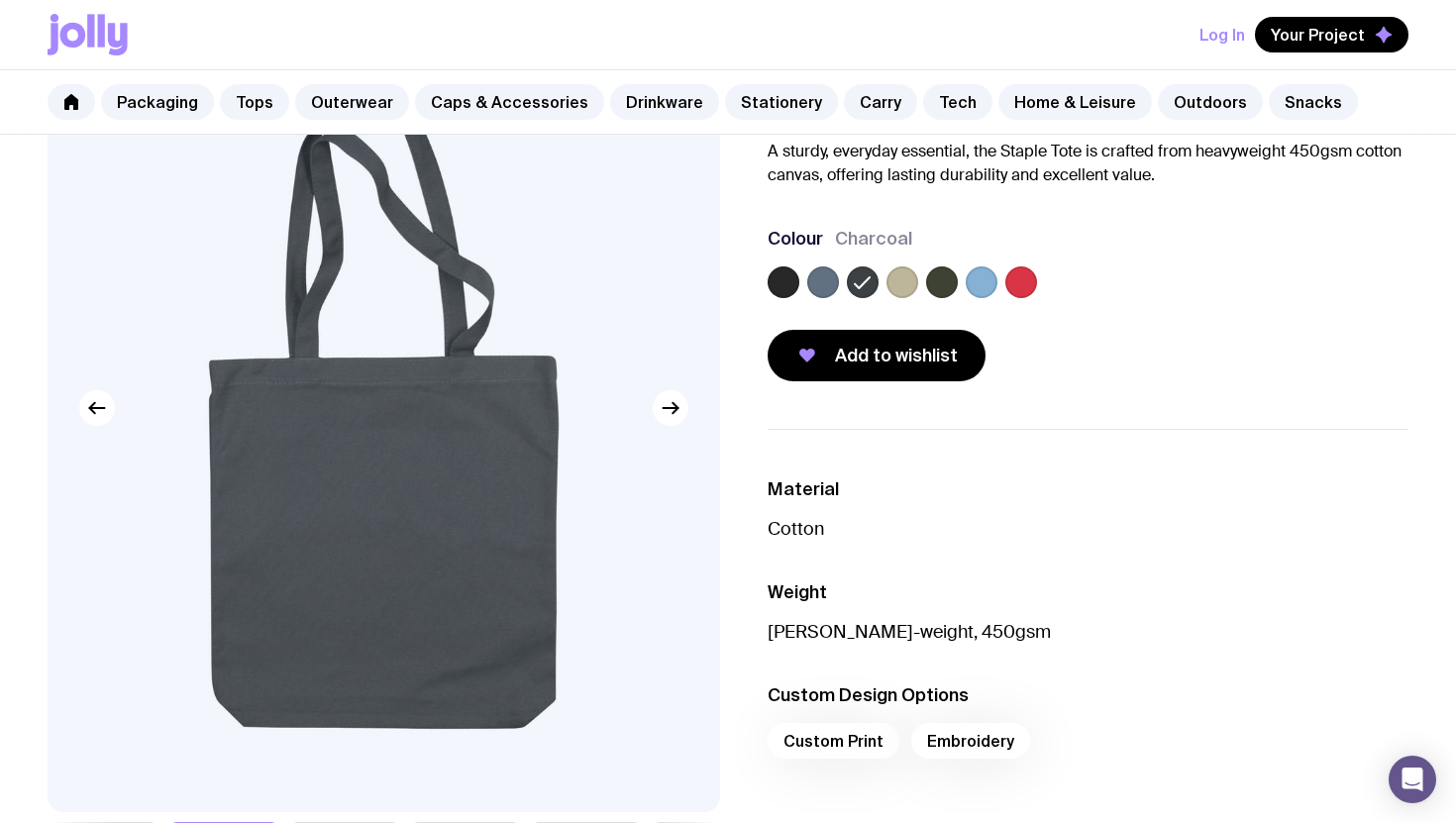 click 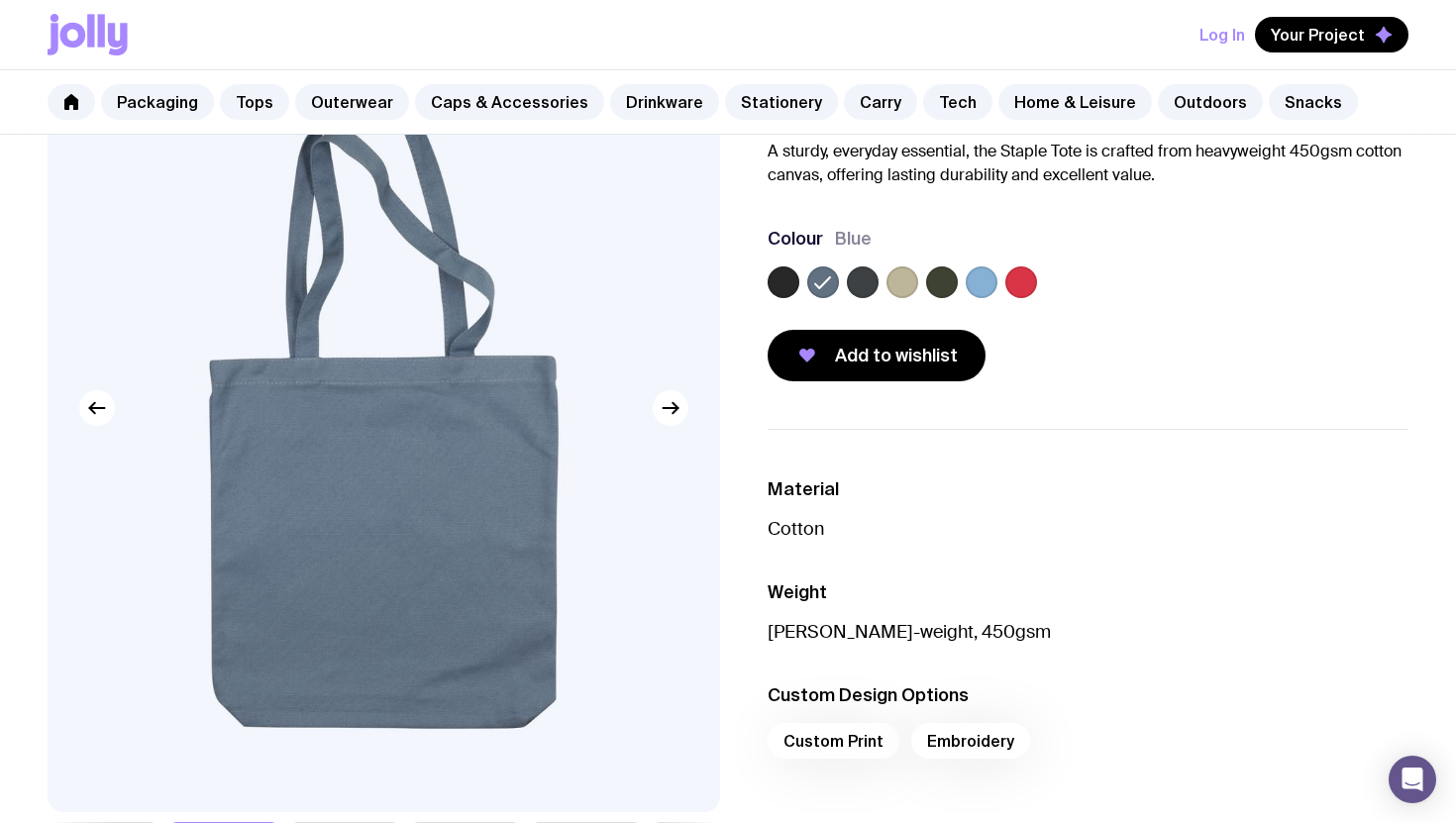 click 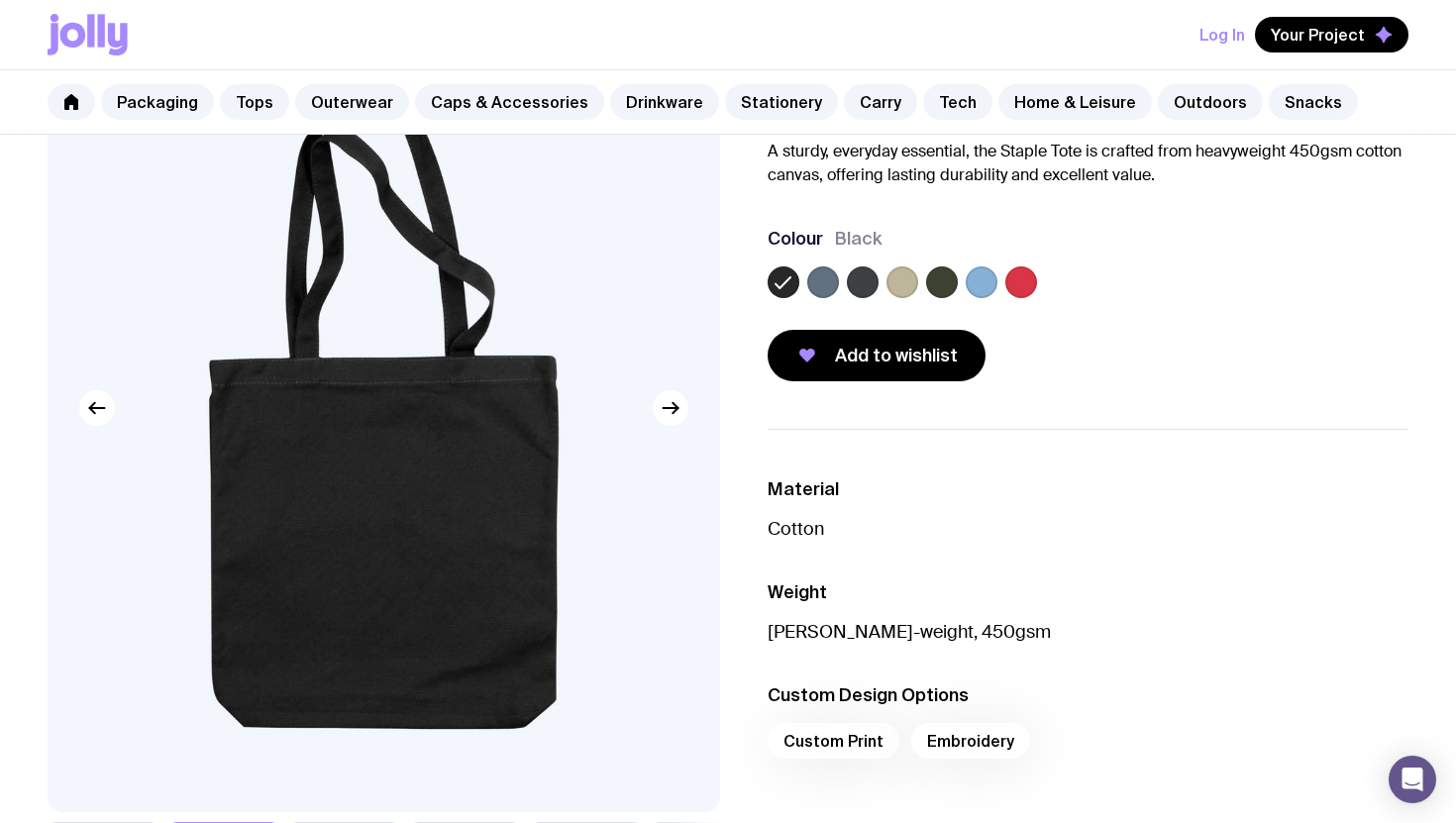 click 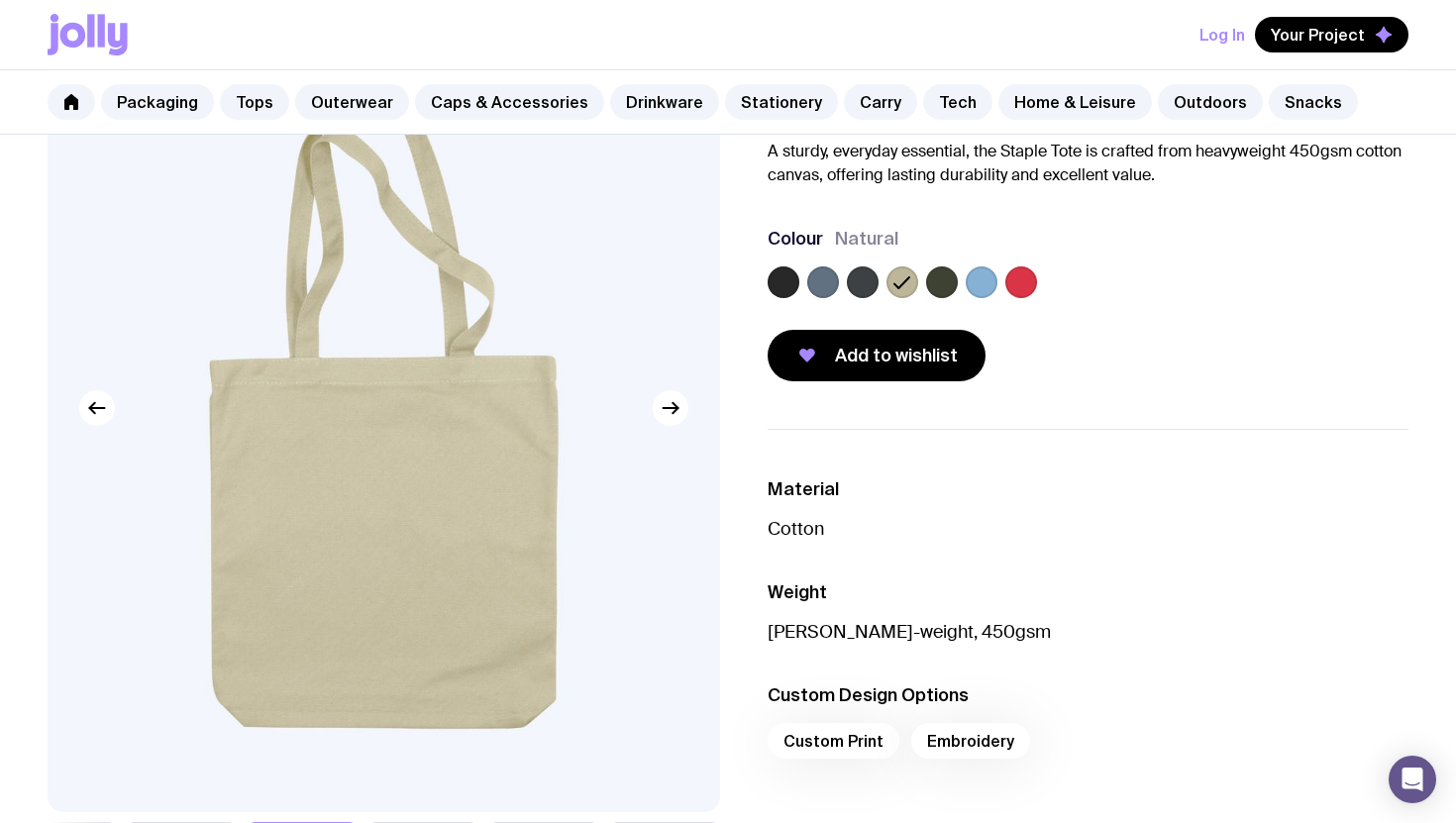 click 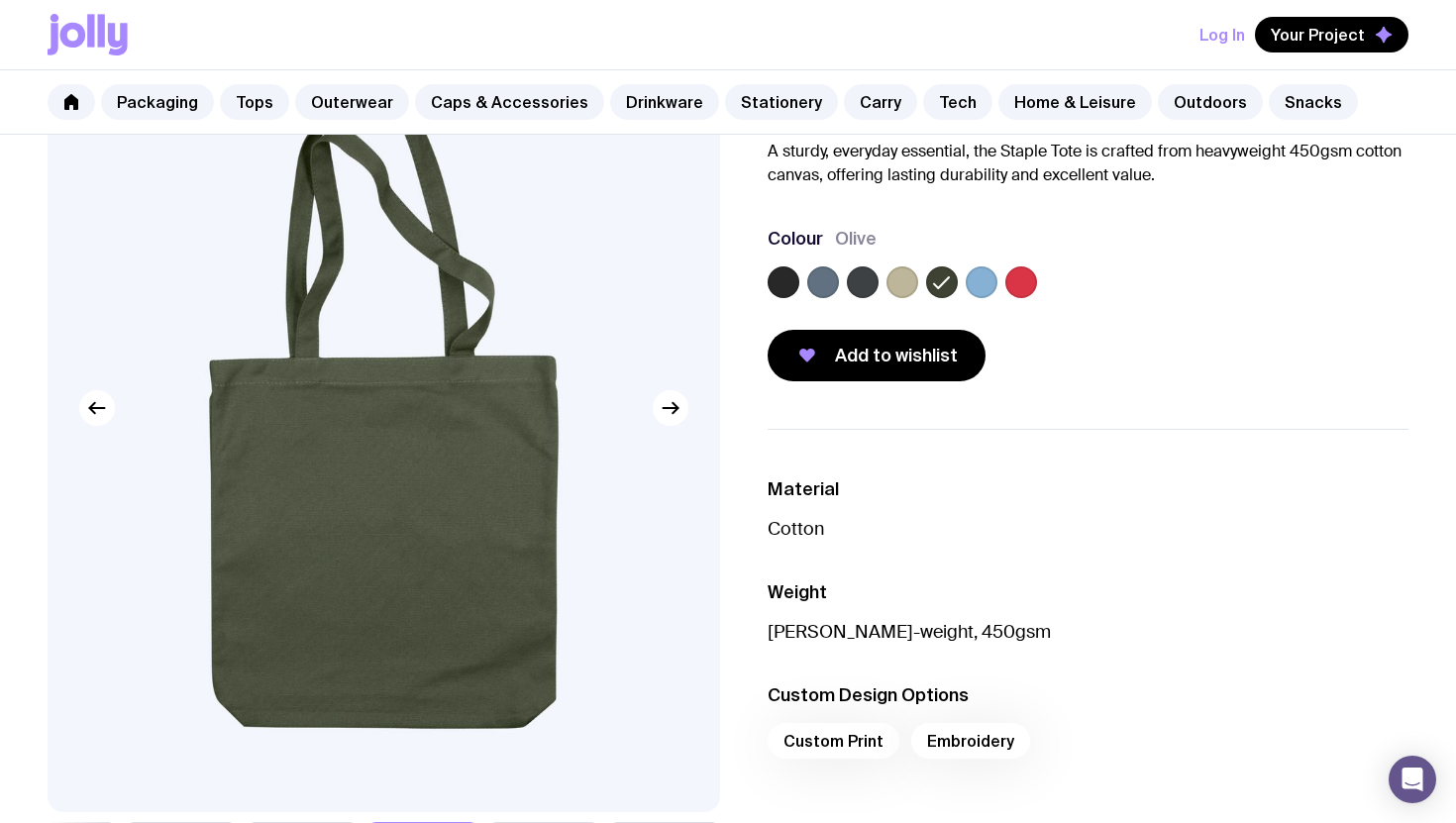 click 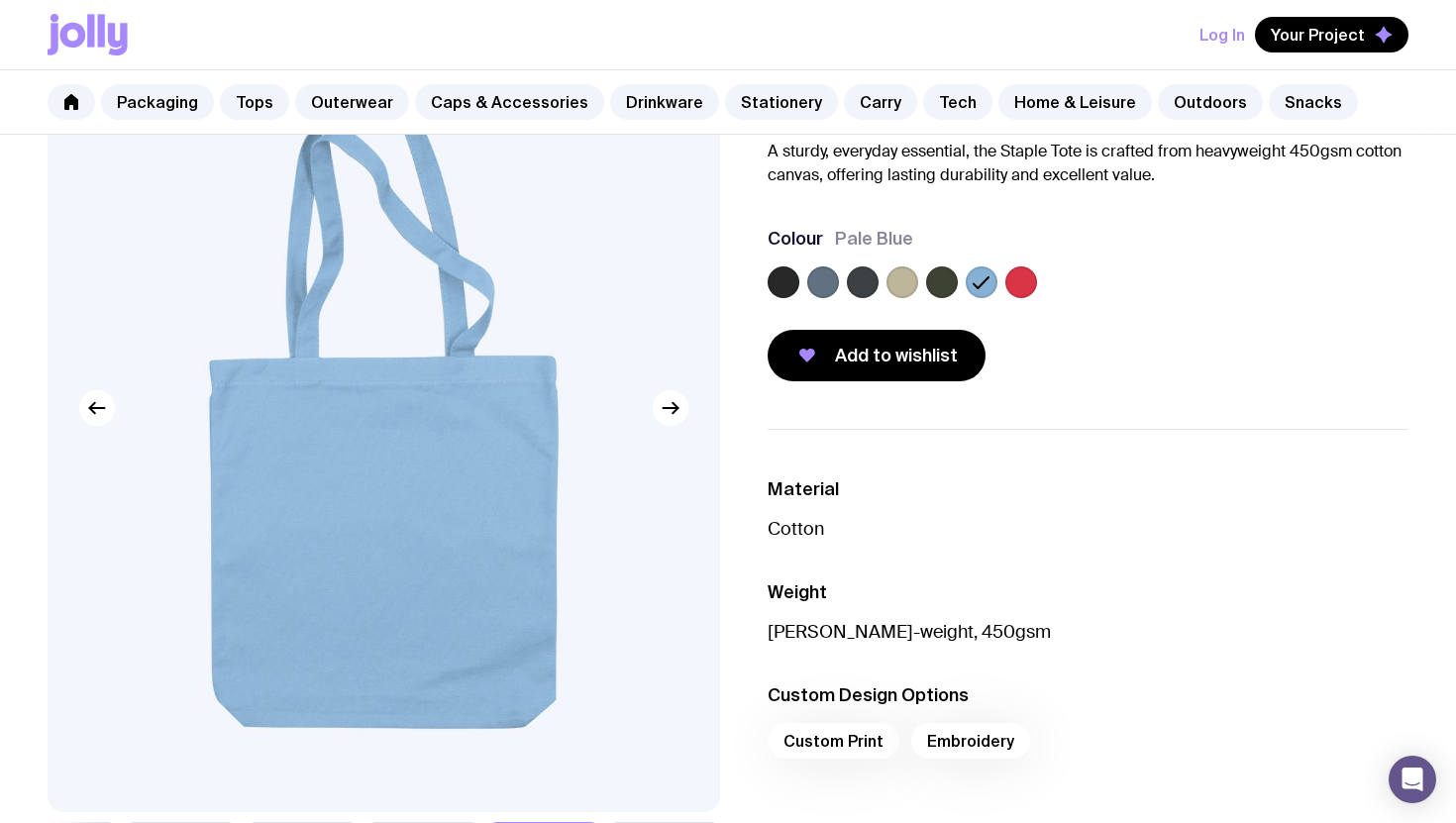 click 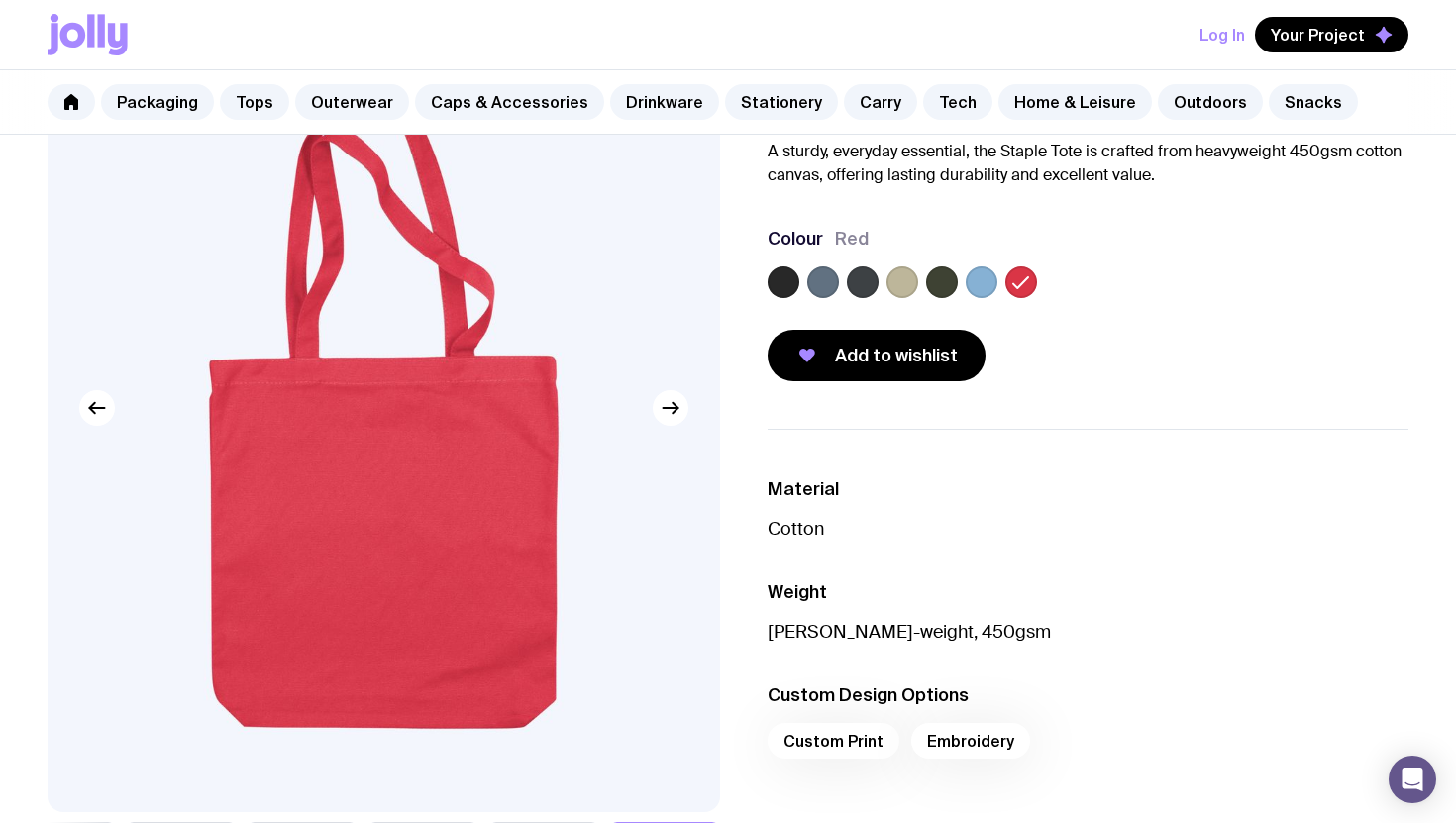 click 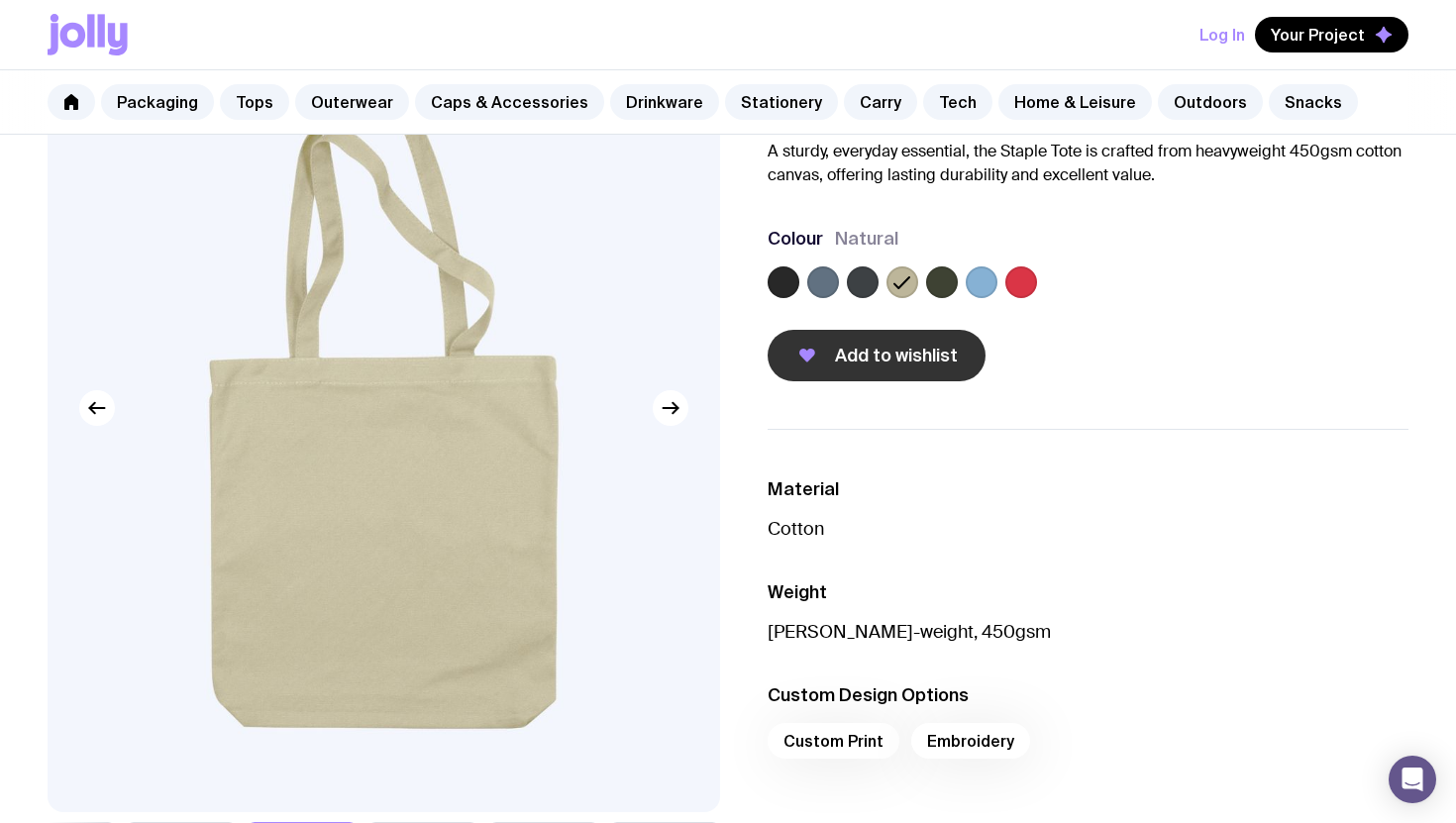 click on "Add to wishlist" at bounding box center [877, 356] 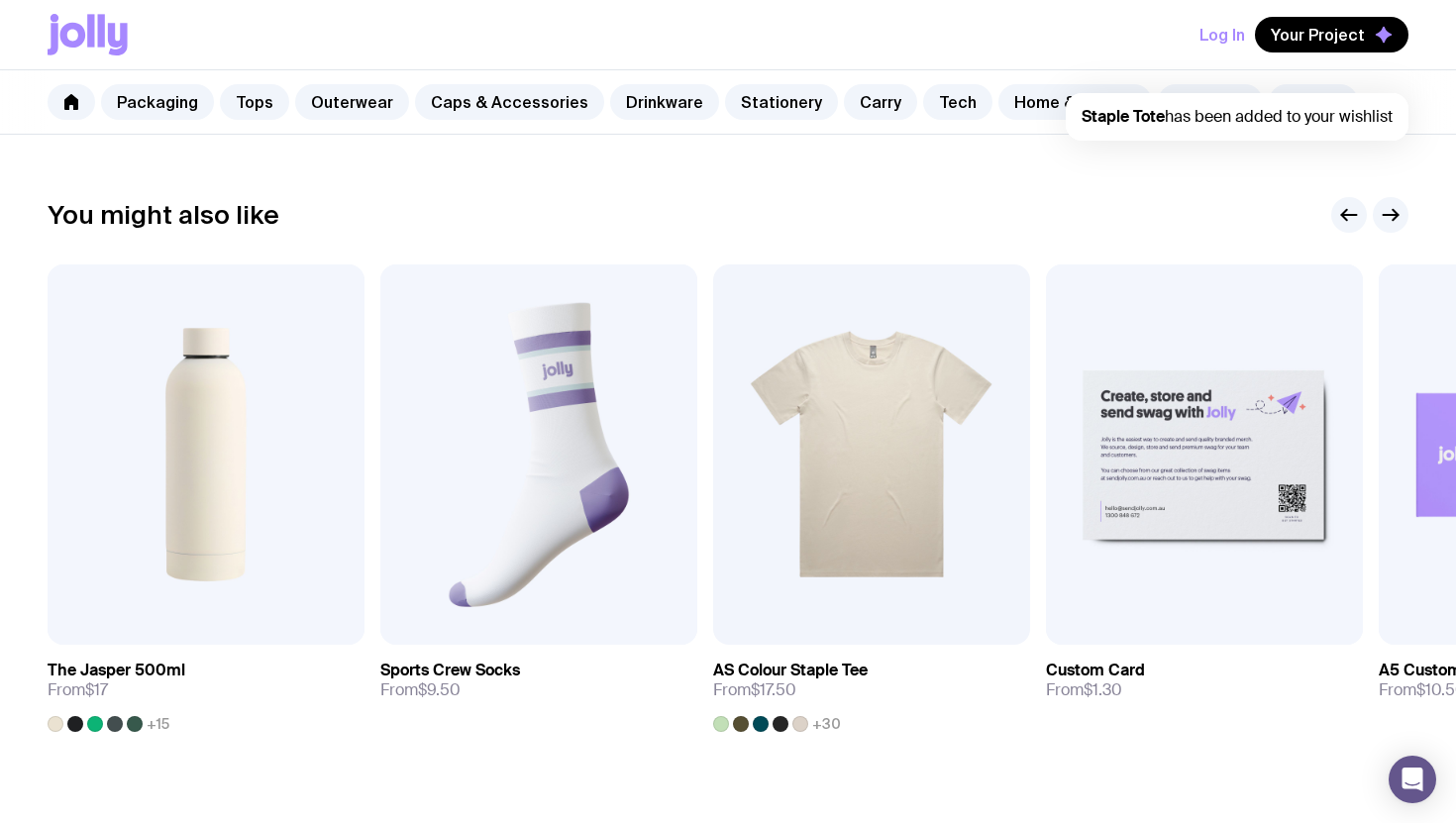 scroll, scrollTop: 1056, scrollLeft: 0, axis: vertical 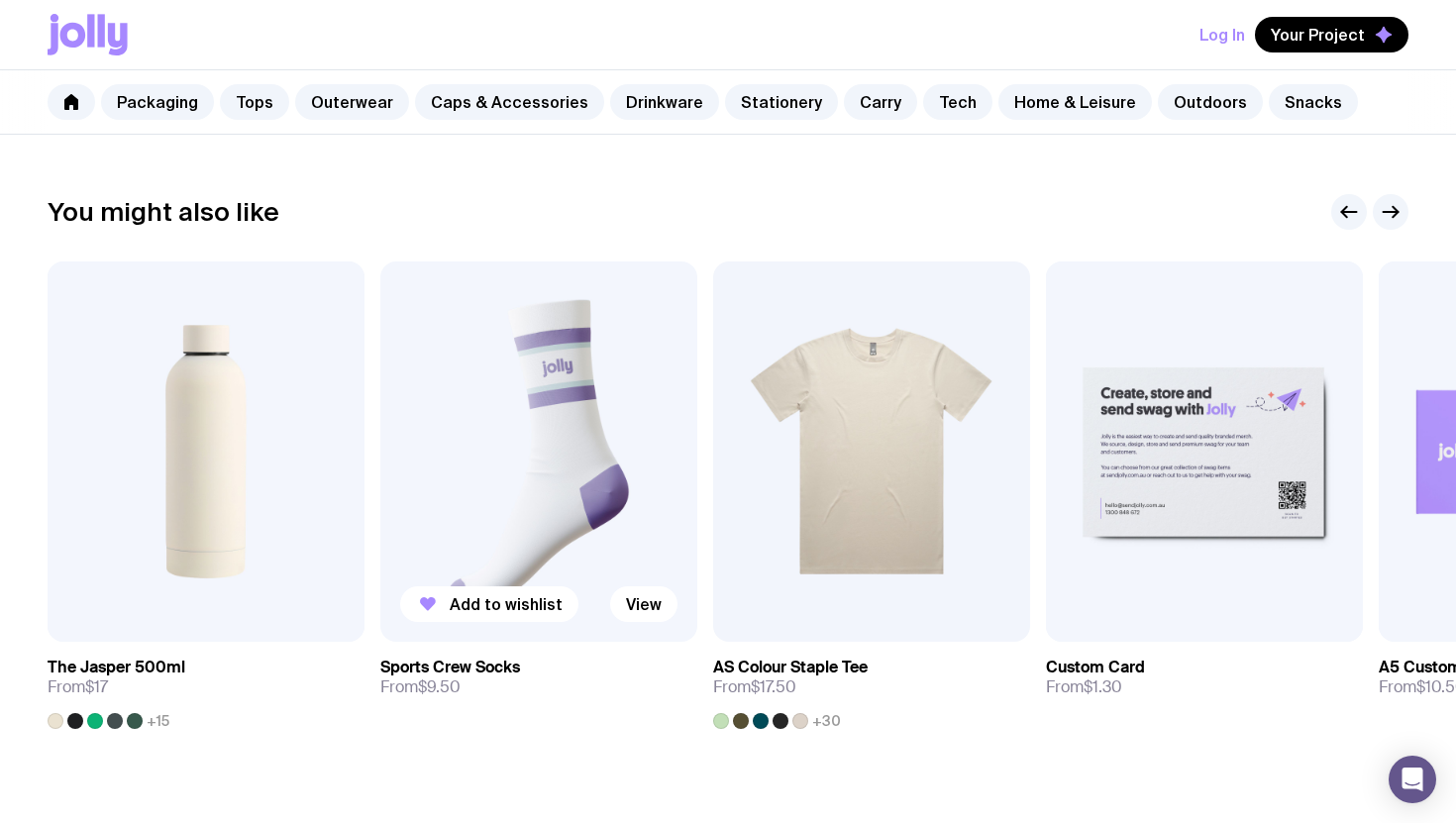 click at bounding box center [539, 452] 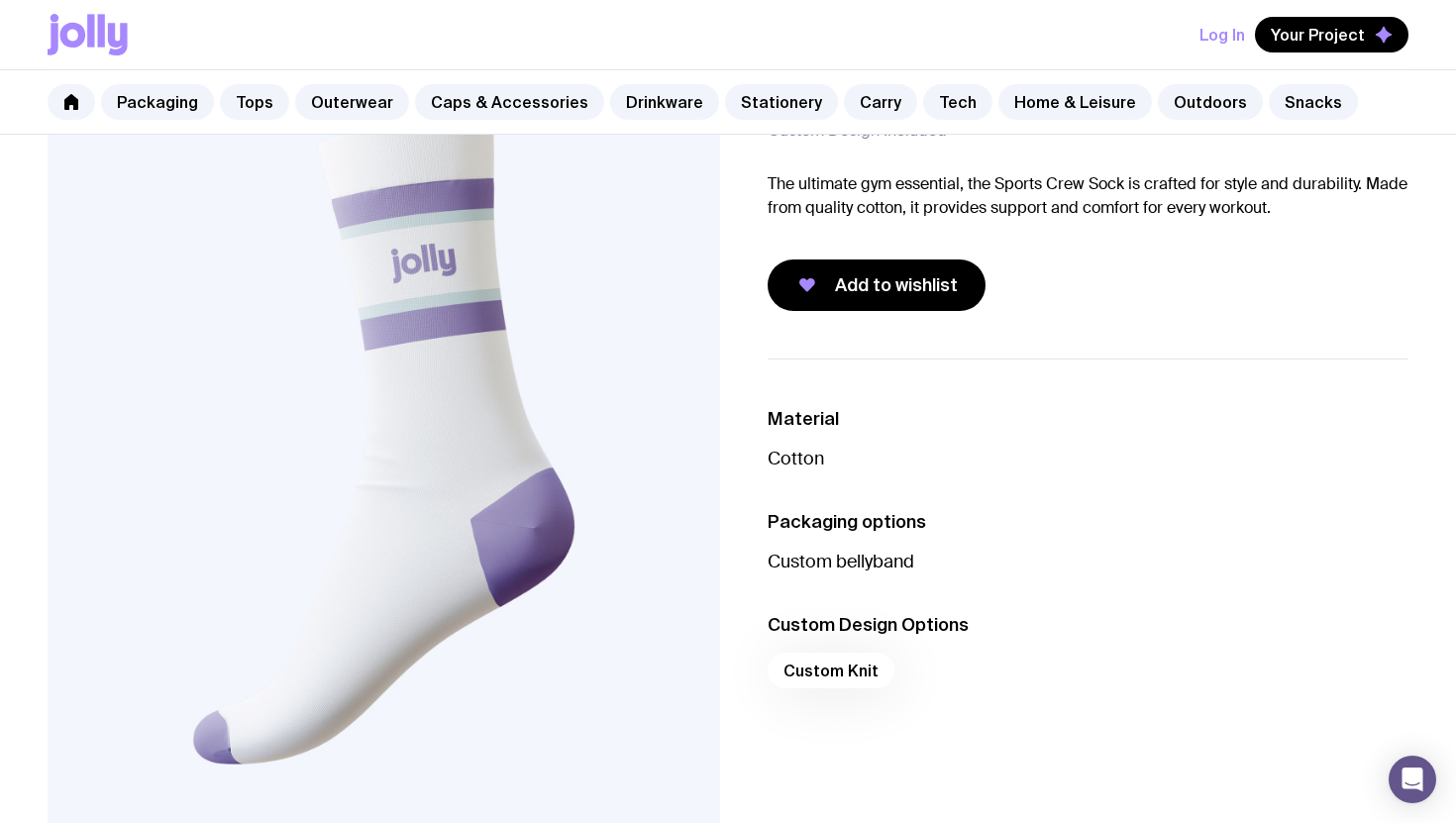 scroll, scrollTop: 0, scrollLeft: 0, axis: both 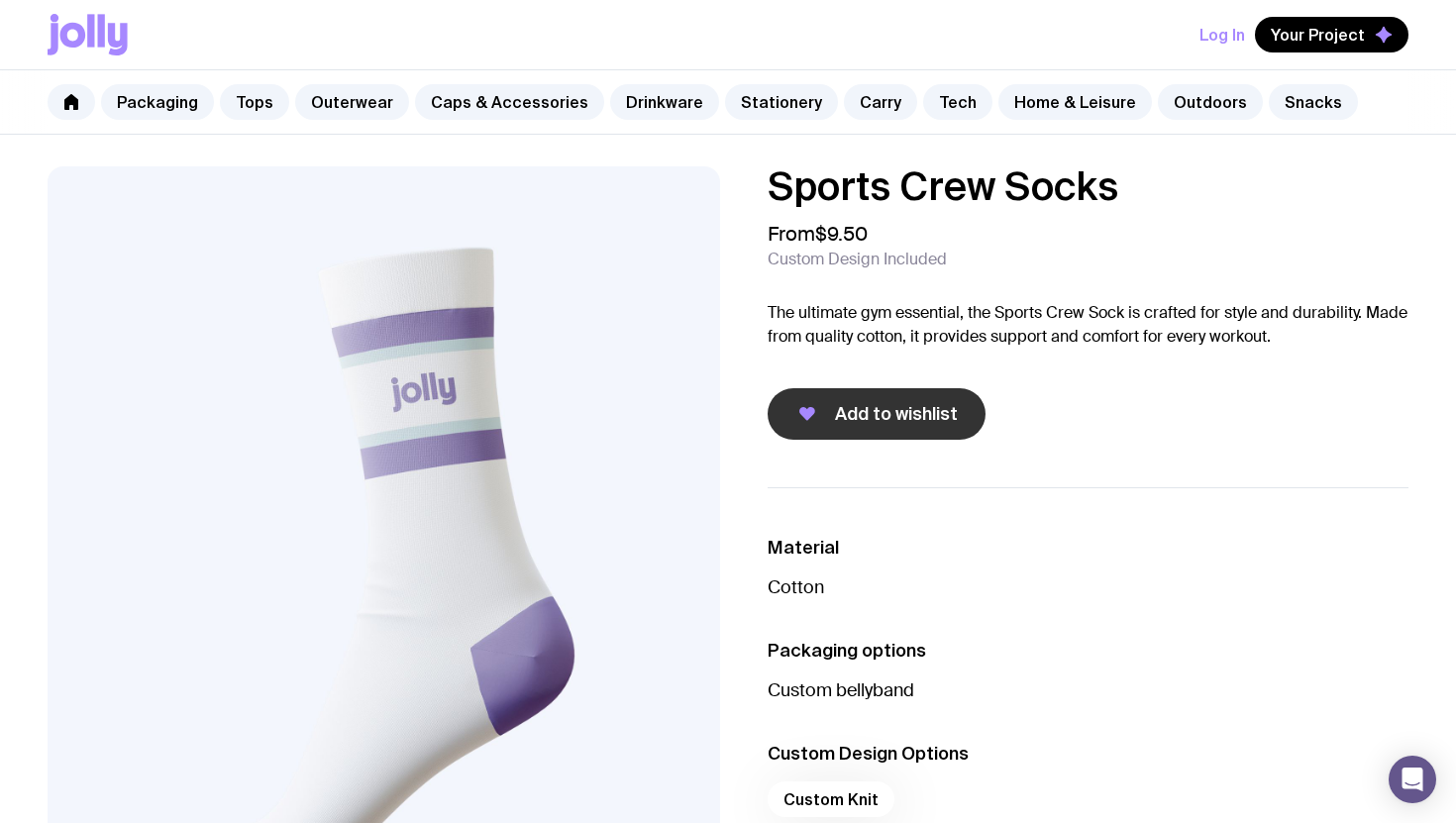 click on "Add to wishlist" 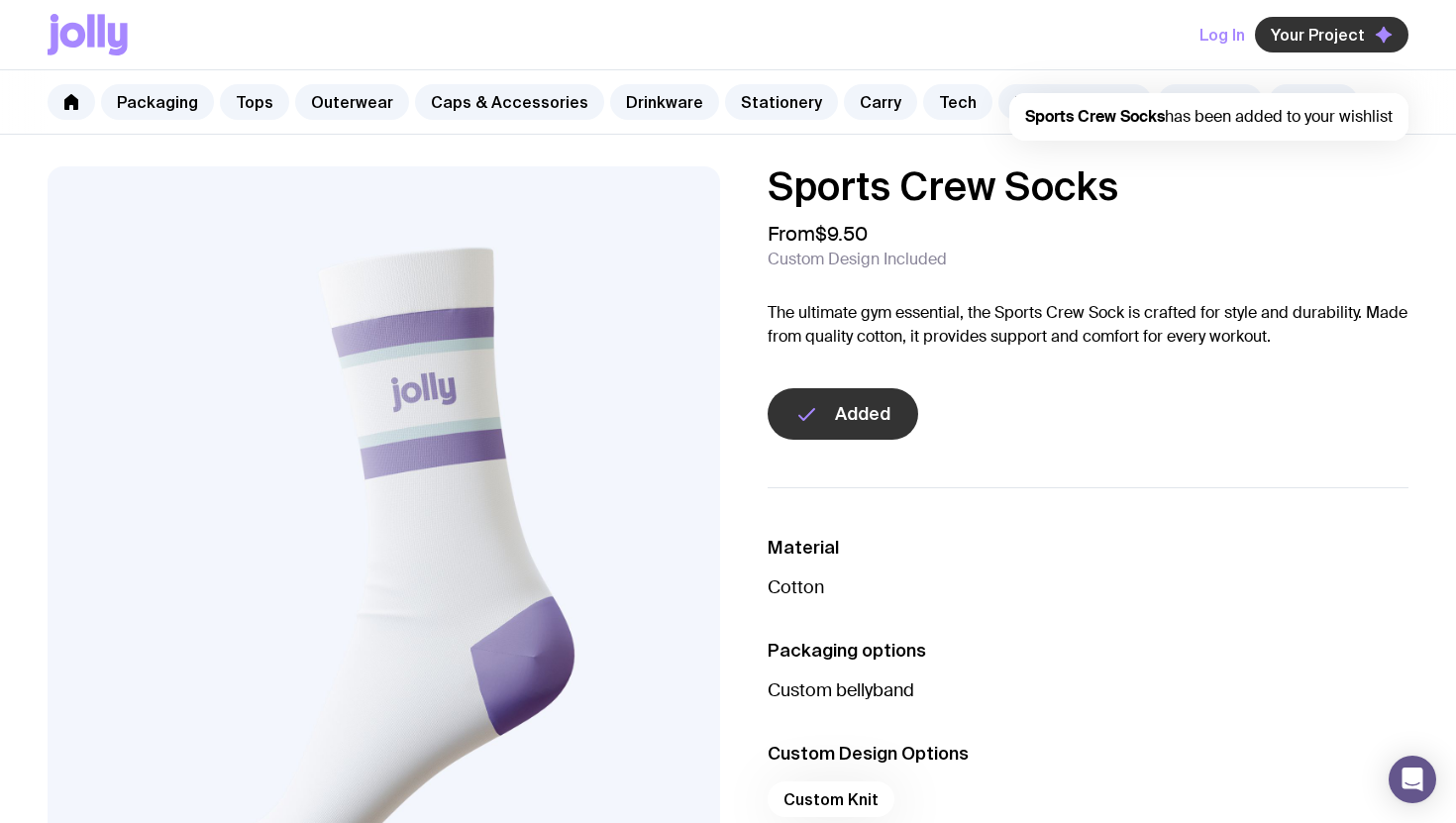click on "Your Project" 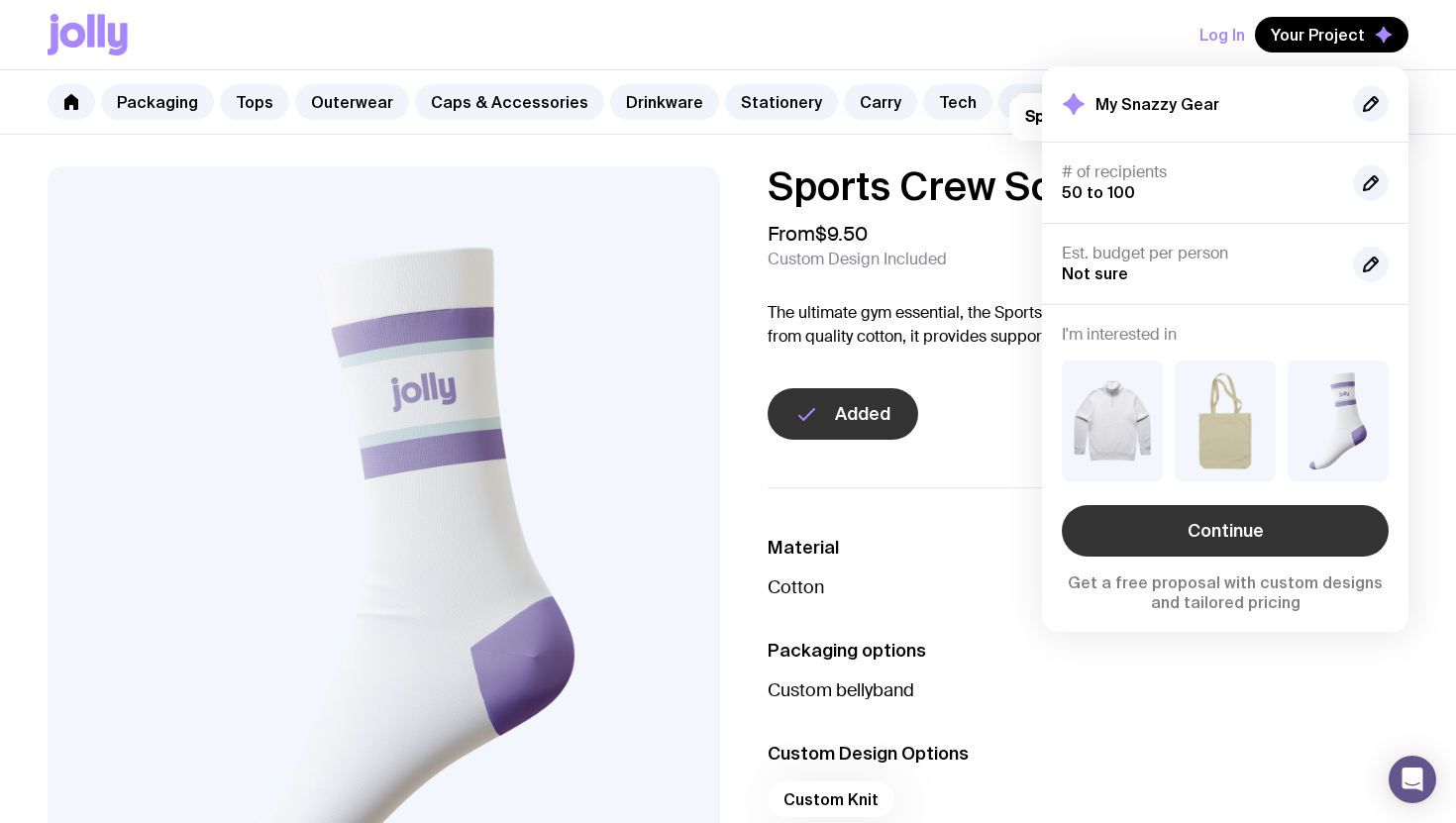 click on "Continue" at bounding box center (1225, 531) 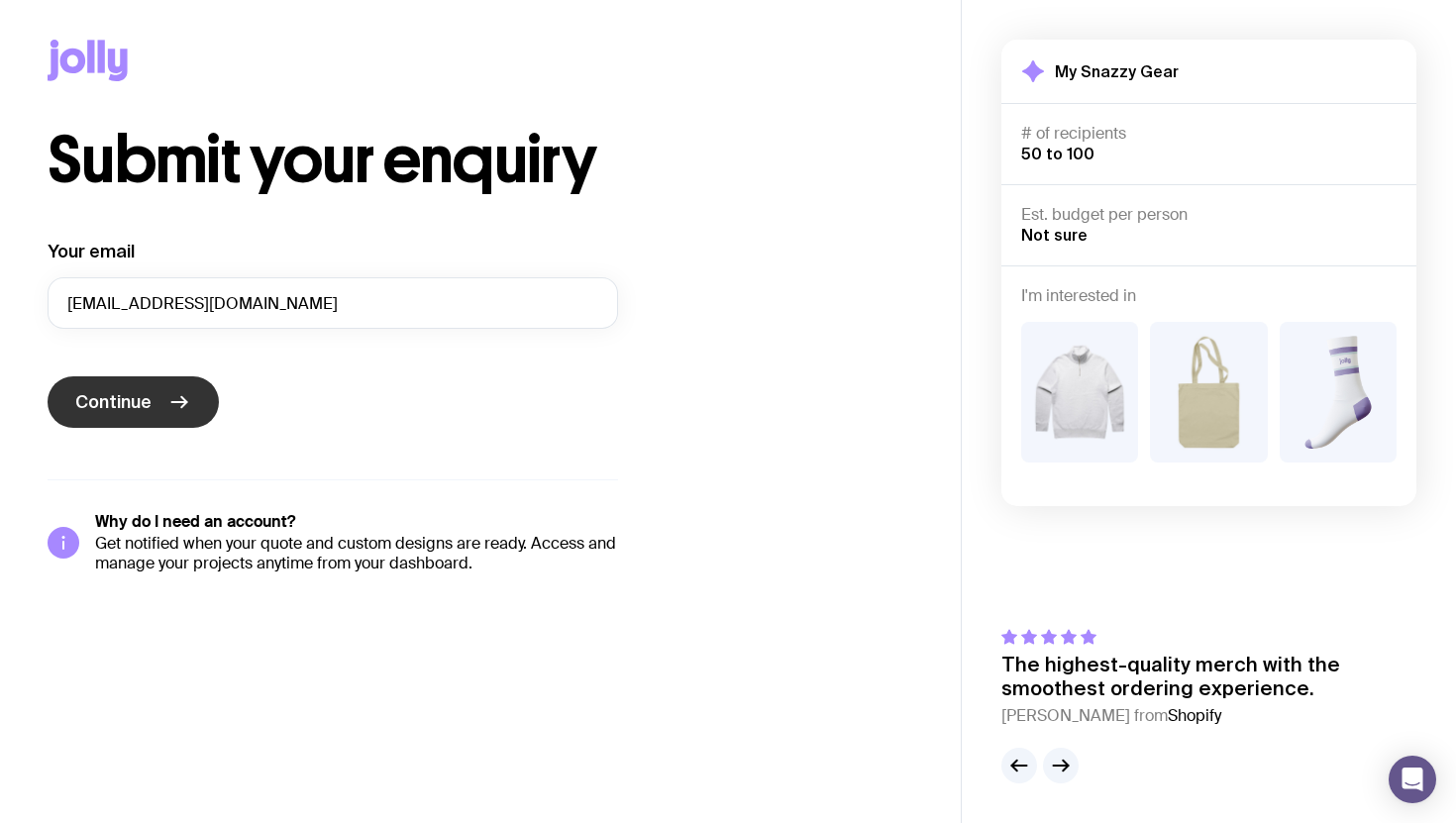 click on "Continue" at bounding box center [133, 402] 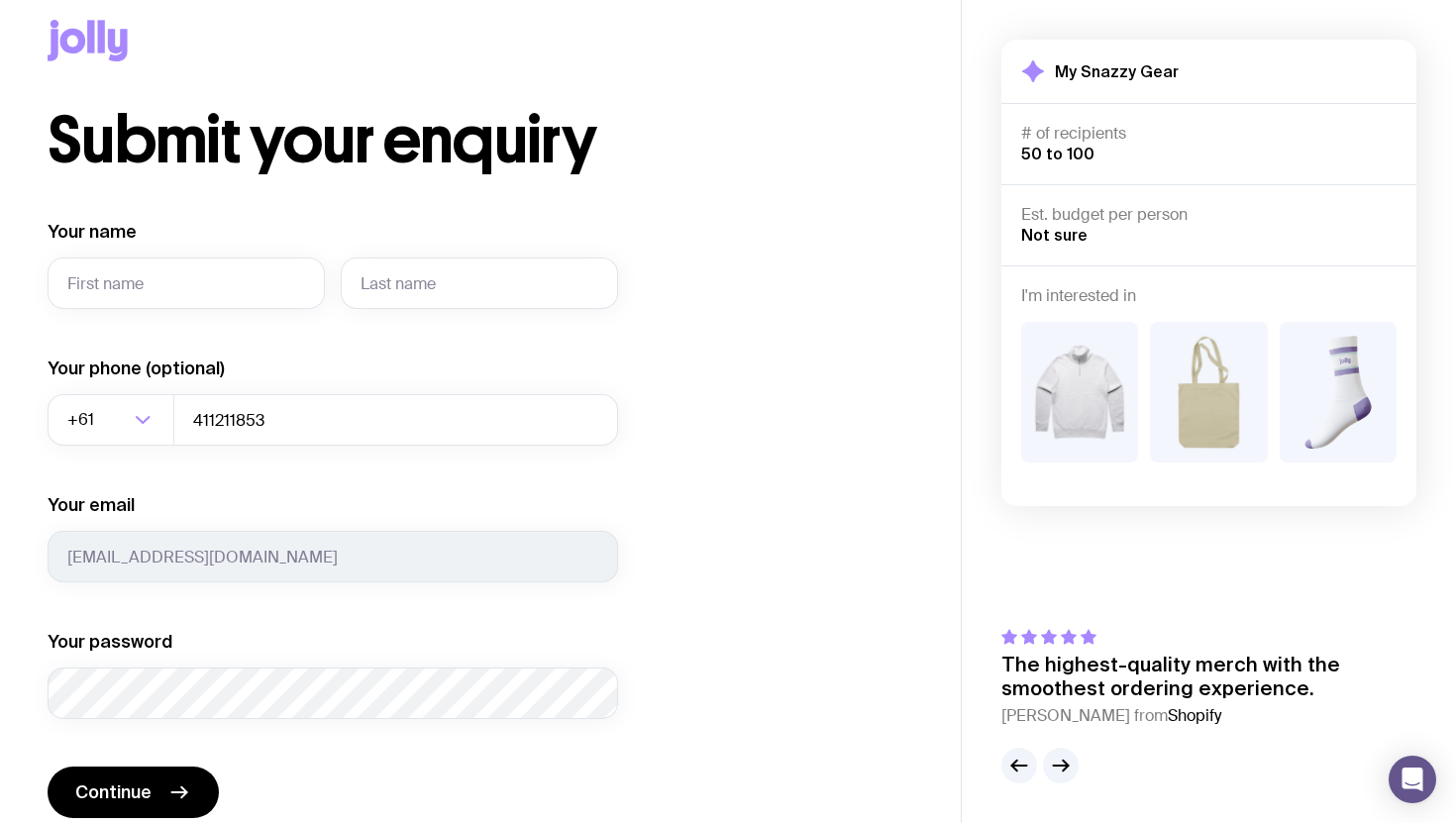 scroll, scrollTop: 0, scrollLeft: 0, axis: both 